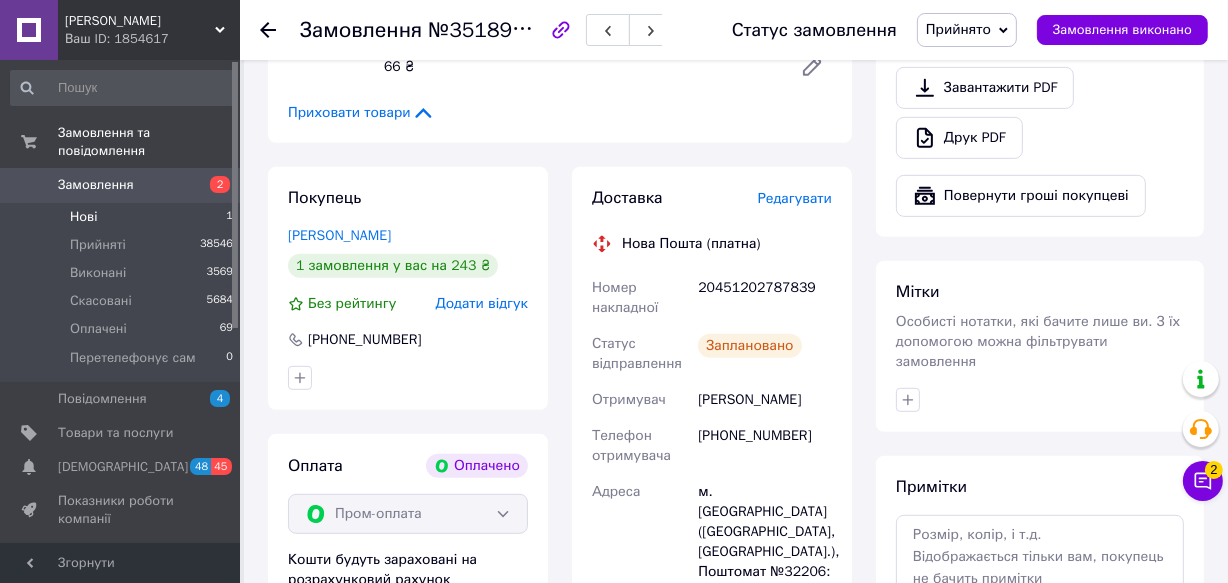 scroll, scrollTop: 794, scrollLeft: 0, axis: vertical 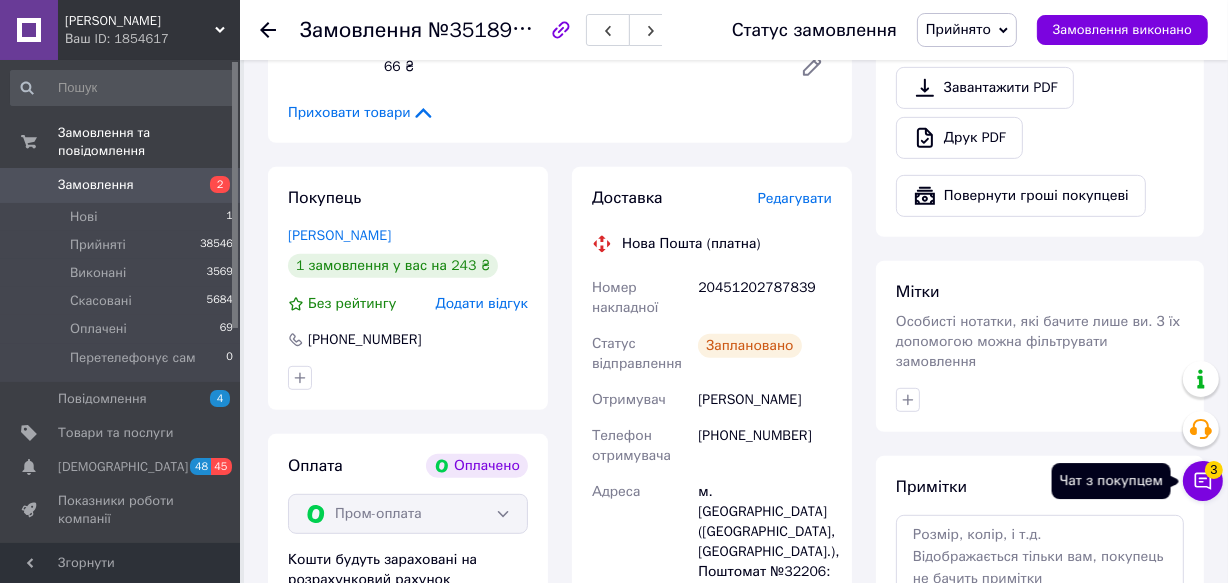 click on "Чат з покупцем 3" at bounding box center (1203, 481) 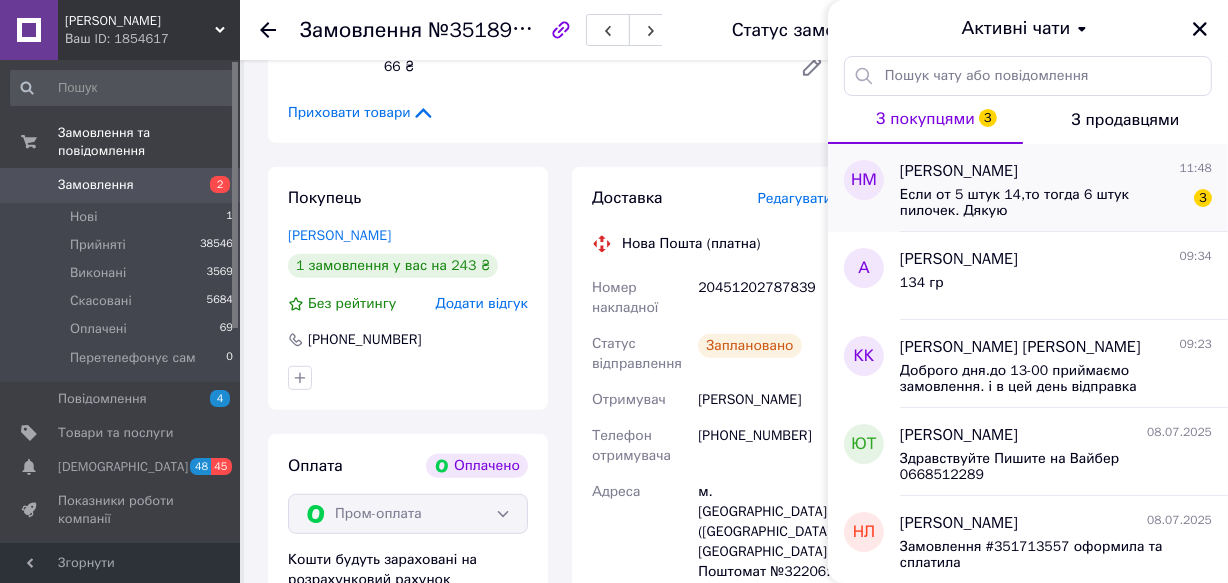 click on "[PERSON_NAME]" at bounding box center [959, 171] 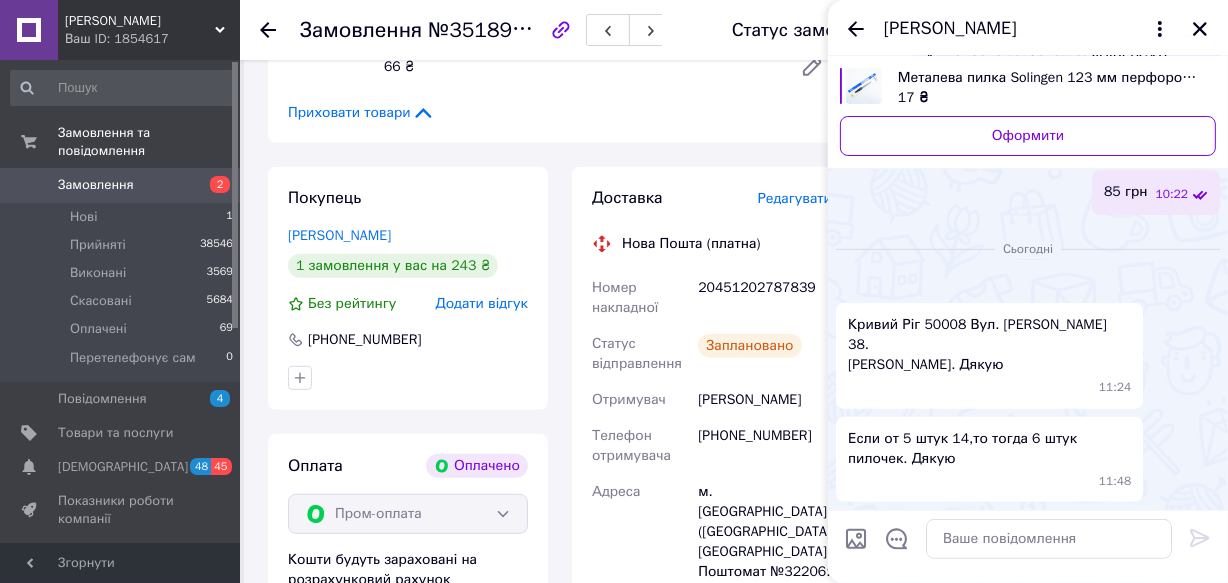 scroll, scrollTop: 917, scrollLeft: 0, axis: vertical 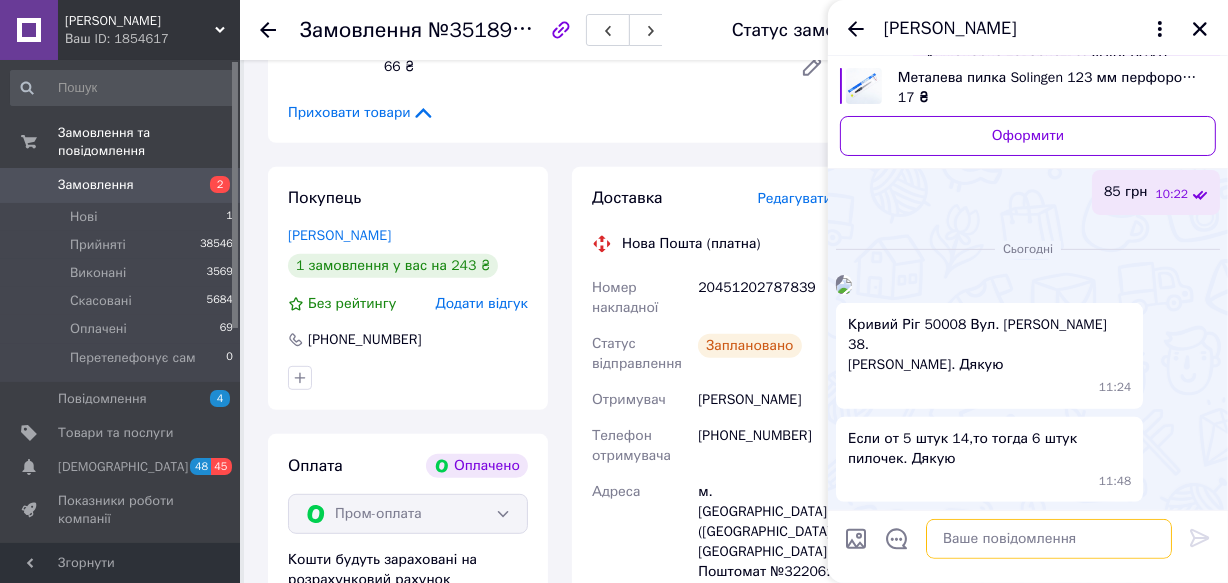 click at bounding box center [1049, 539] 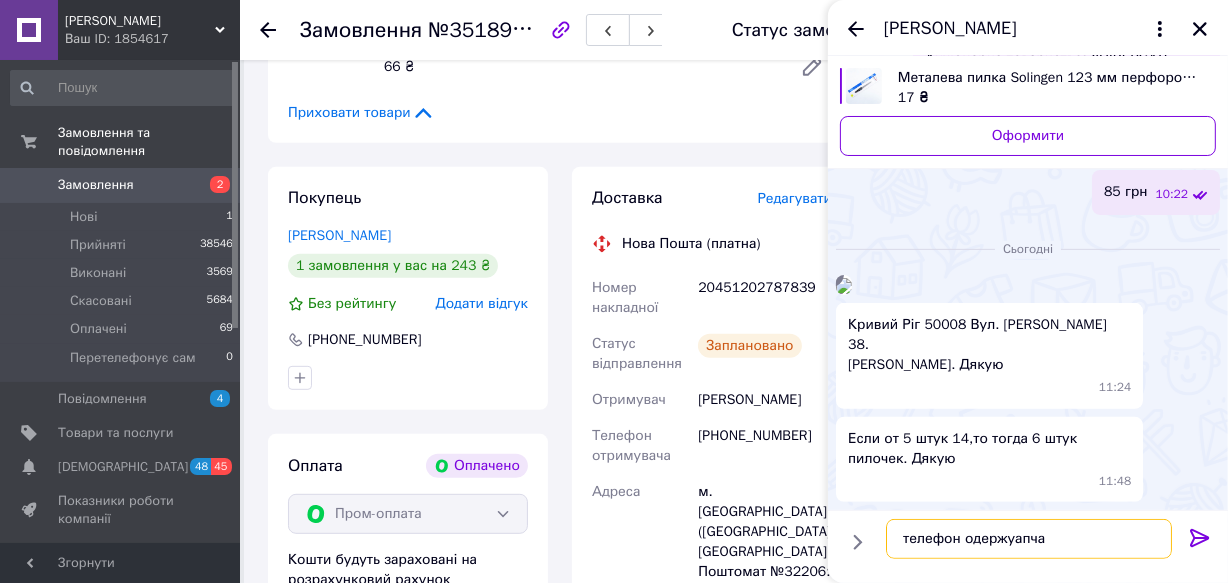 click on "телефон одержуапча" at bounding box center (1029, 539) 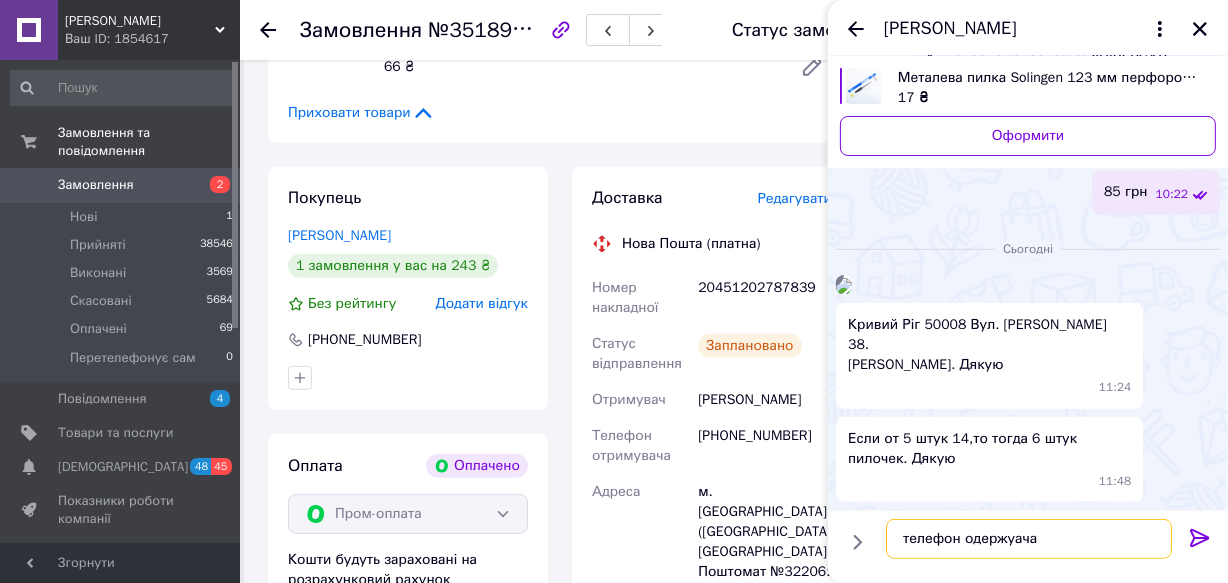 click on "телефон одержуача" at bounding box center [1029, 539] 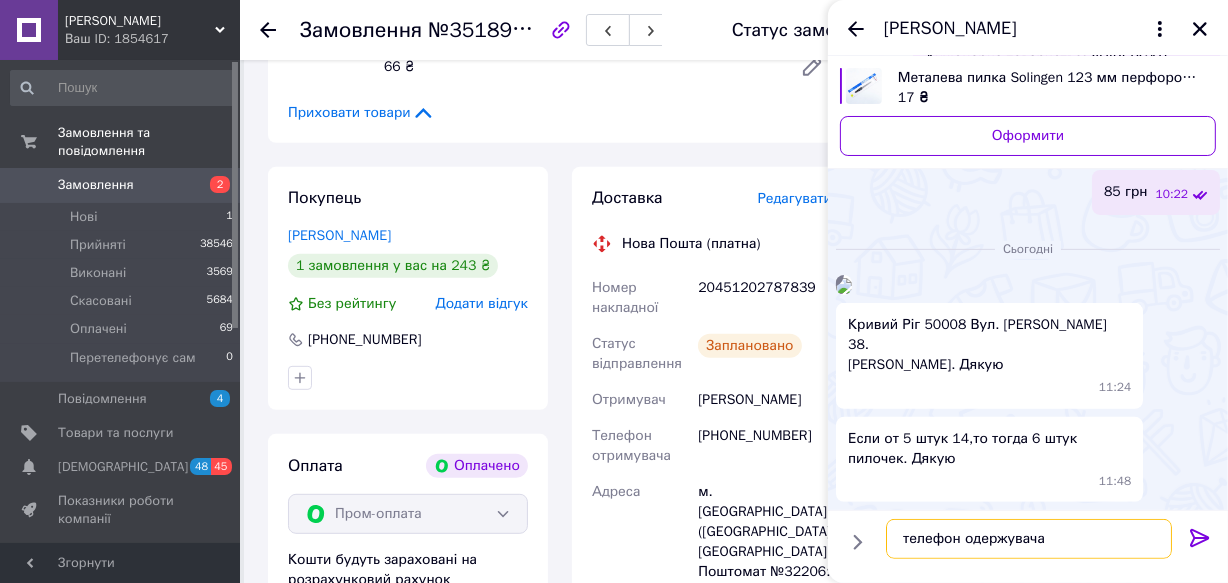 type on "телефон одержувача" 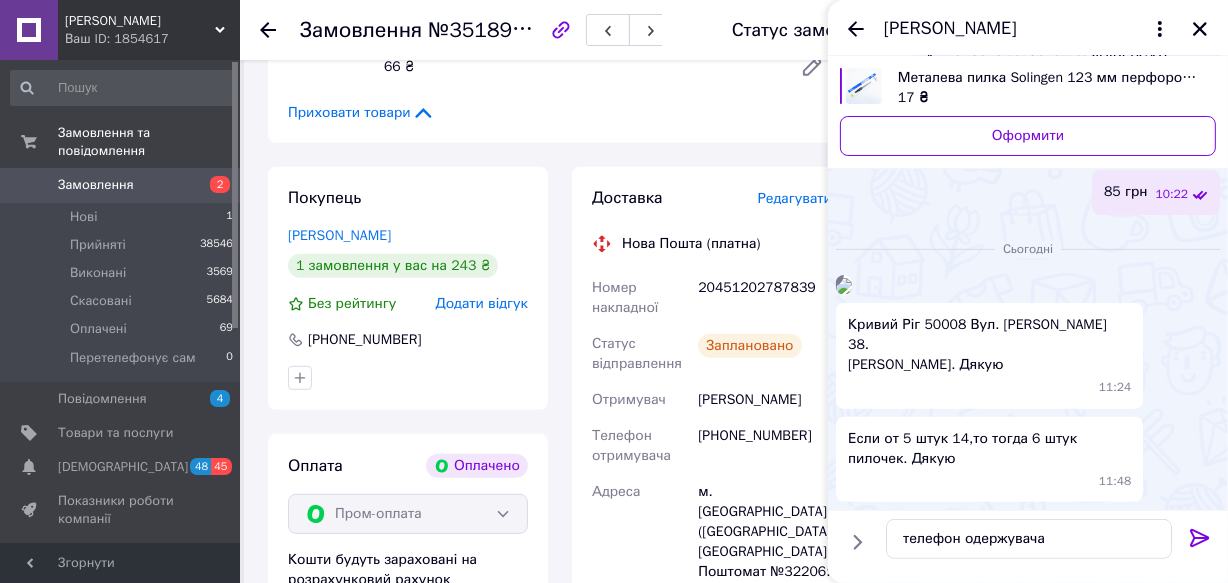 click 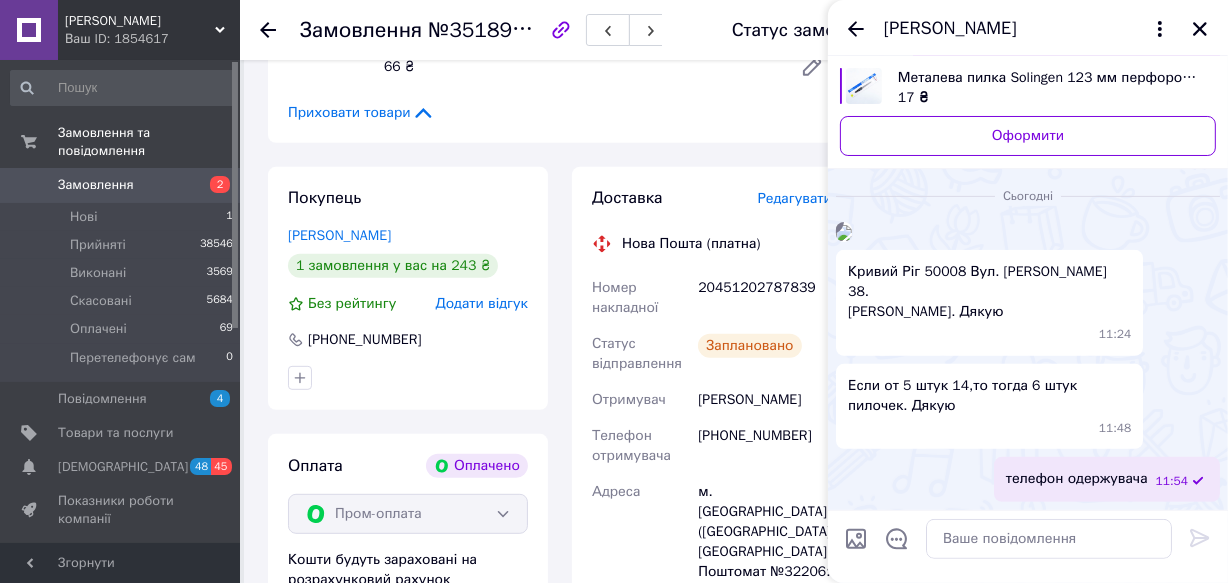 scroll, scrollTop: 934, scrollLeft: 0, axis: vertical 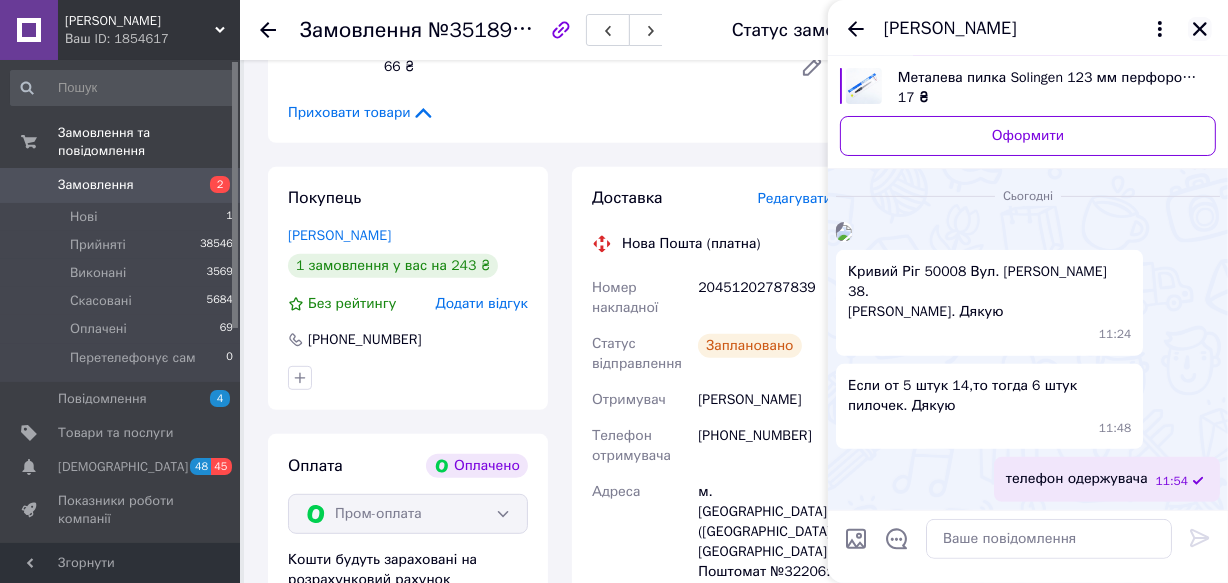 click 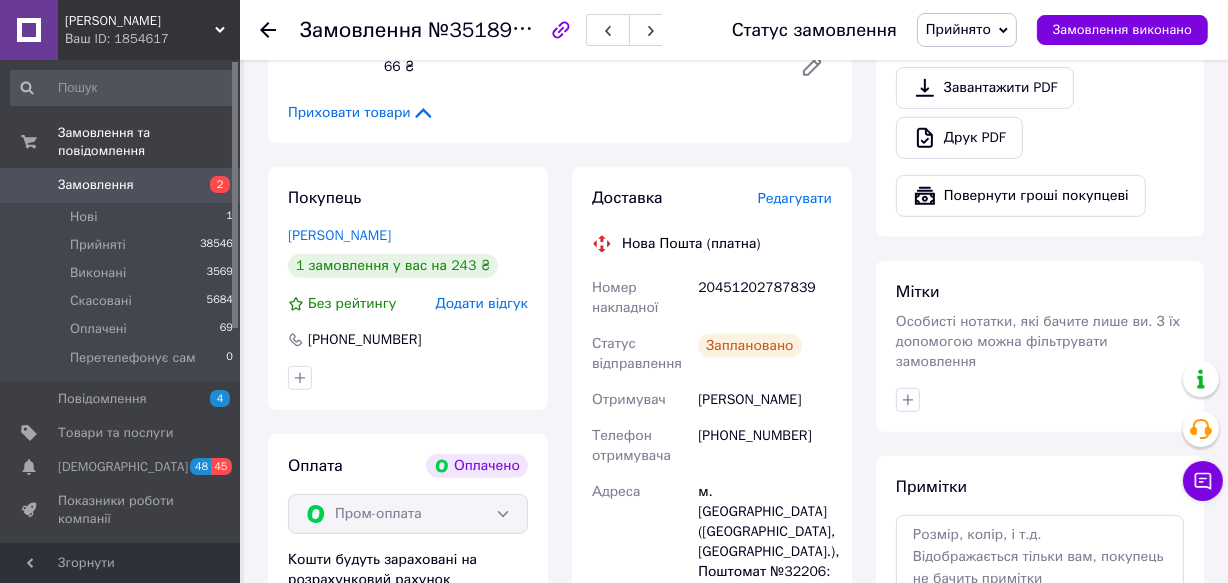 click on "Замовлення" at bounding box center [96, 185] 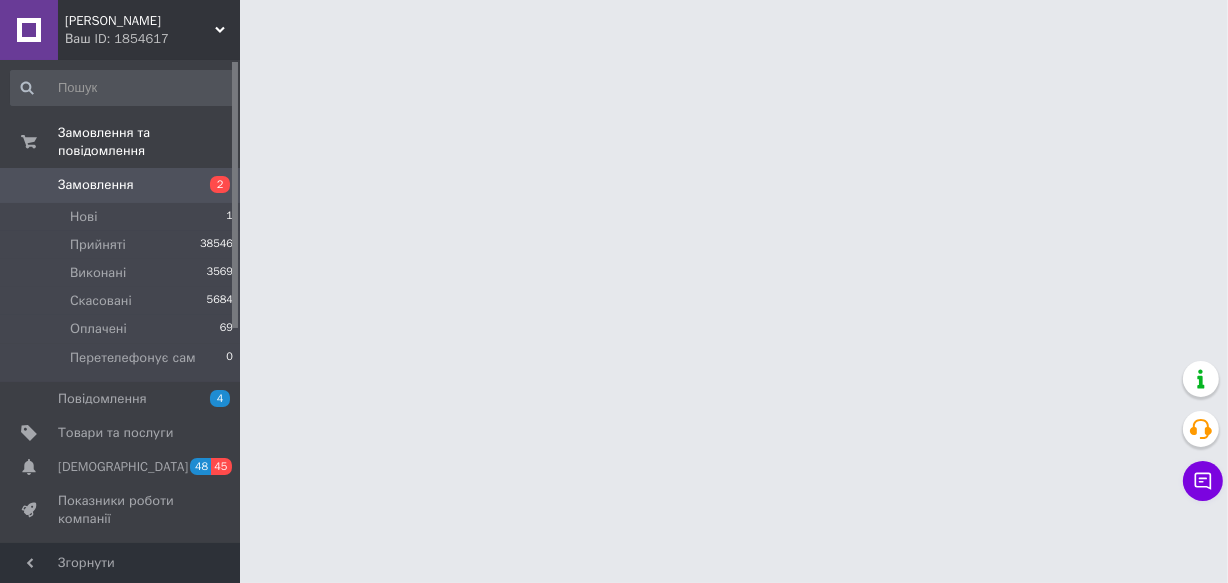 scroll, scrollTop: 0, scrollLeft: 0, axis: both 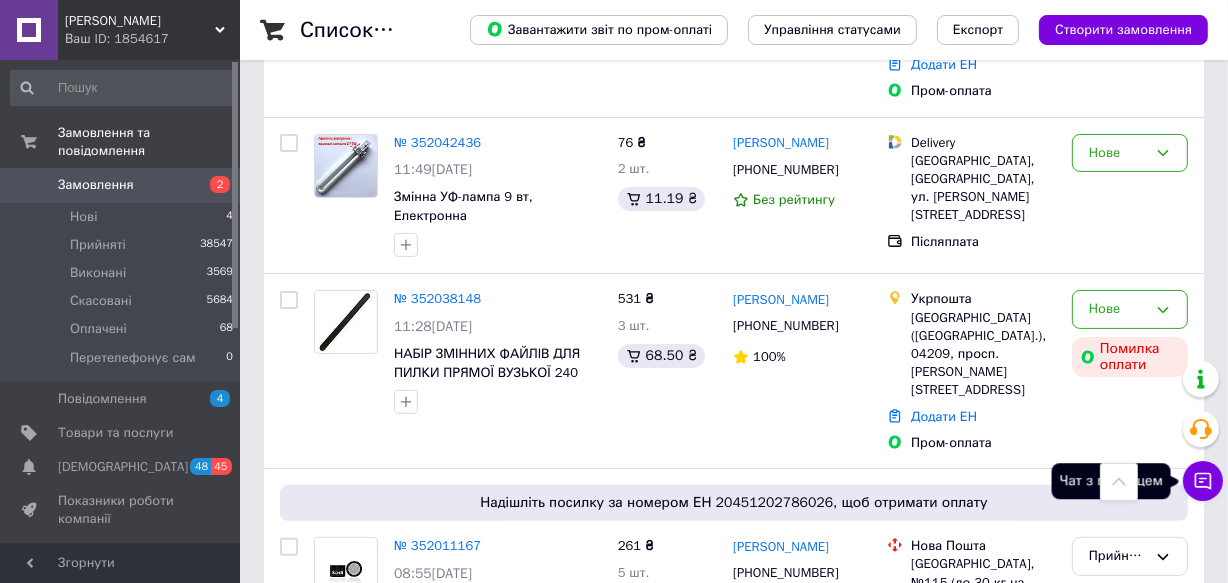 click on "Чат з покупцем" at bounding box center [1203, 481] 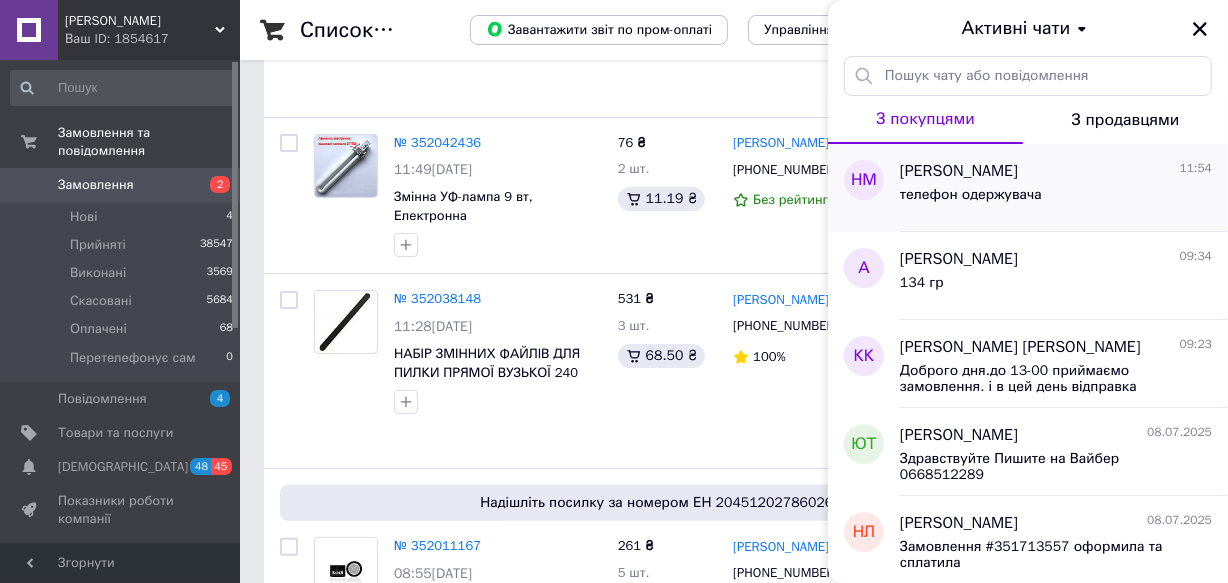 click on "[PERSON_NAME]" at bounding box center [959, 171] 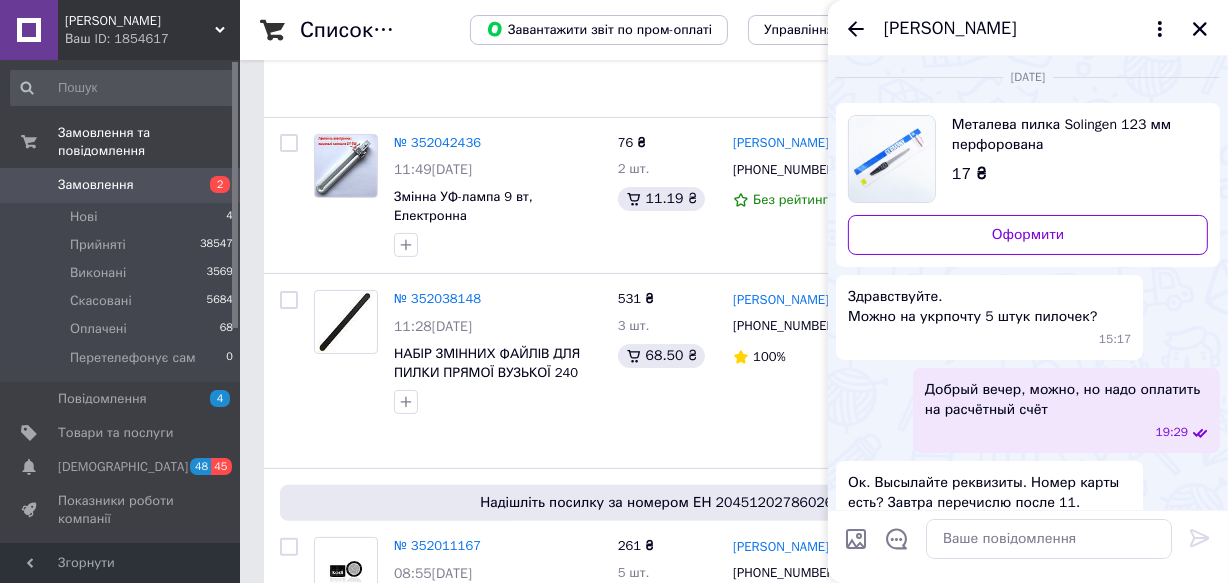 scroll, scrollTop: 0, scrollLeft: 0, axis: both 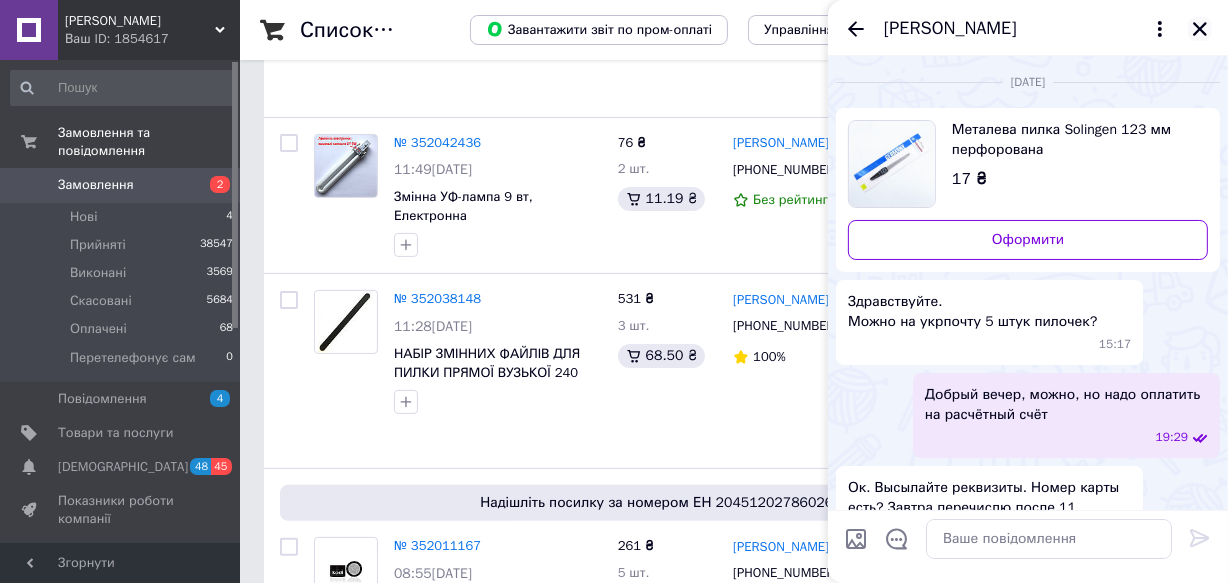 click 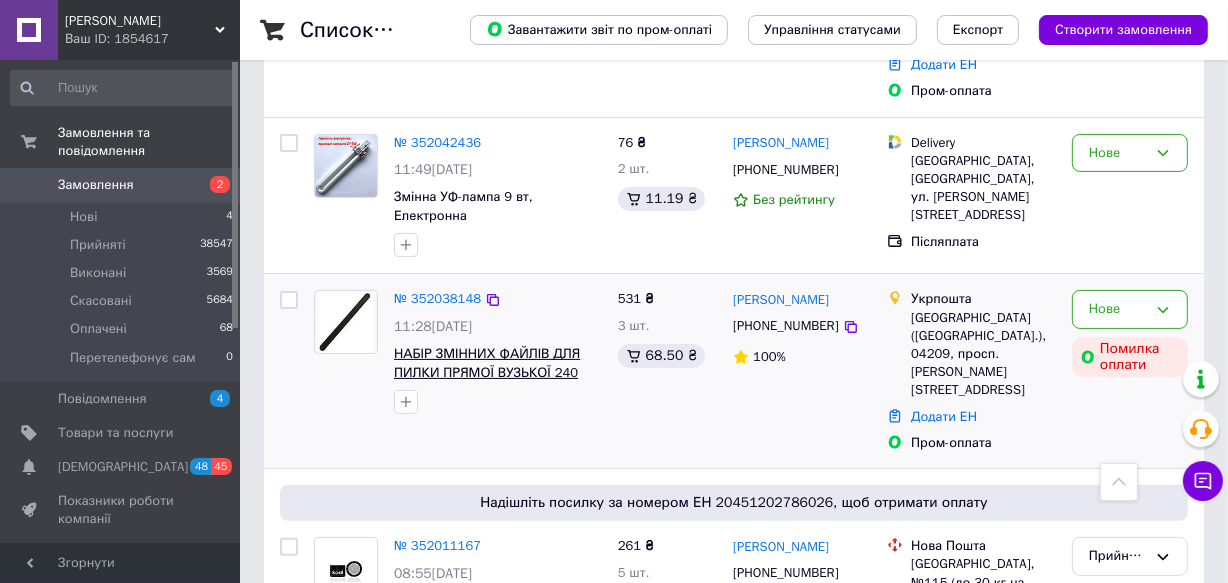 click on "НАБІР ЗМІННИХ ФАЙЛІВ ДЛЯ ПИЛКИ ПРЯМОЇ ВУЗЬКОЇ 240 ГРИТ STALEKS PRO EXPERT 22E 50 ШТ DFE-22E-240" at bounding box center (488, 381) 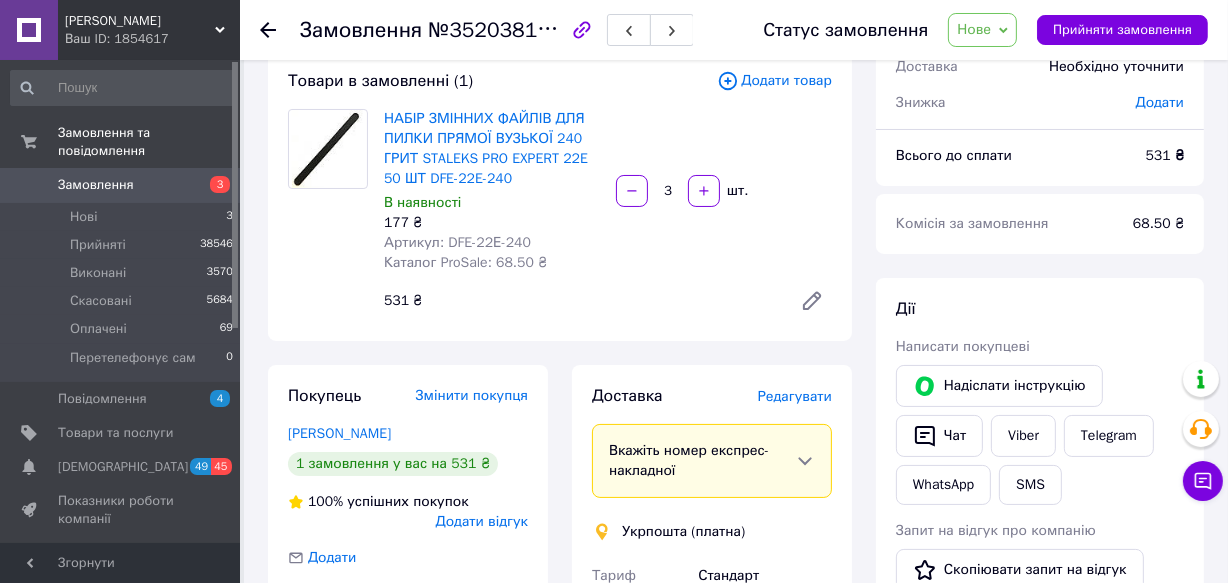 scroll, scrollTop: 90, scrollLeft: 0, axis: vertical 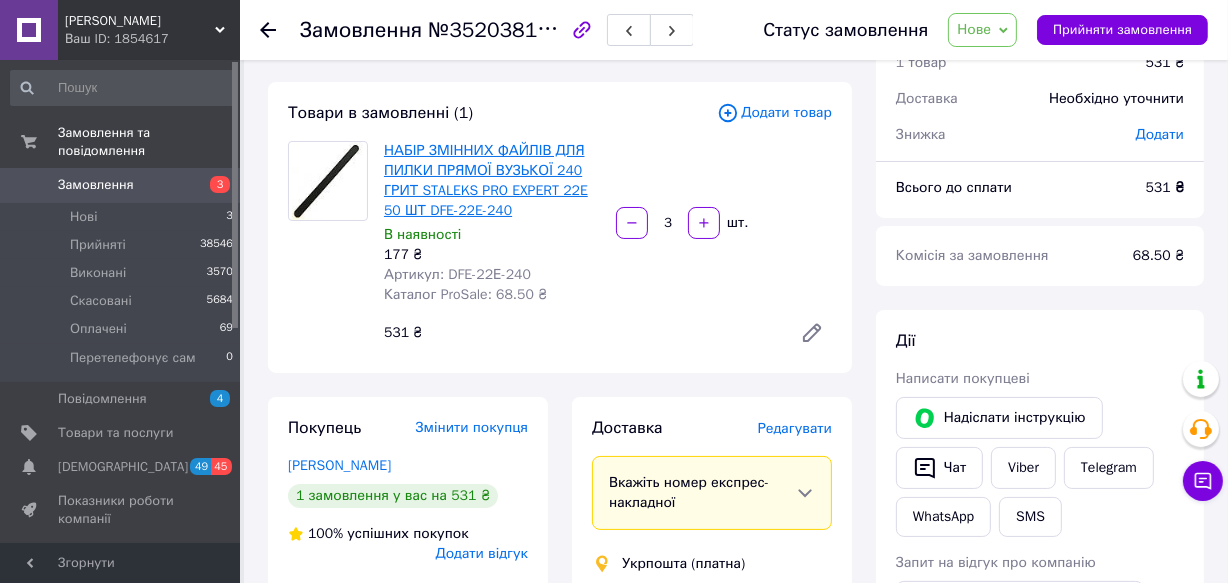 click on "НАБІР ЗМІННИХ ФАЙЛІВ ДЛЯ ПИЛКИ ПРЯМОЇ ВУЗЬКОЇ 240 ГРИТ STALEKS PRO EXPERT 22E 50 ШТ DFE-22E-240" at bounding box center (486, 180) 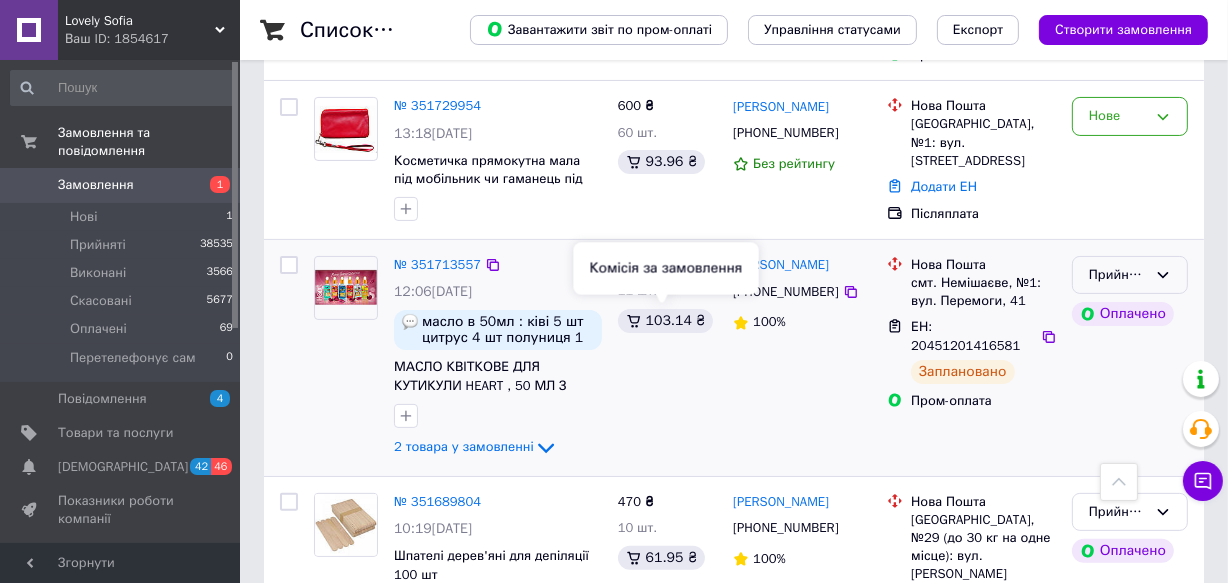 scroll, scrollTop: 363, scrollLeft: 0, axis: vertical 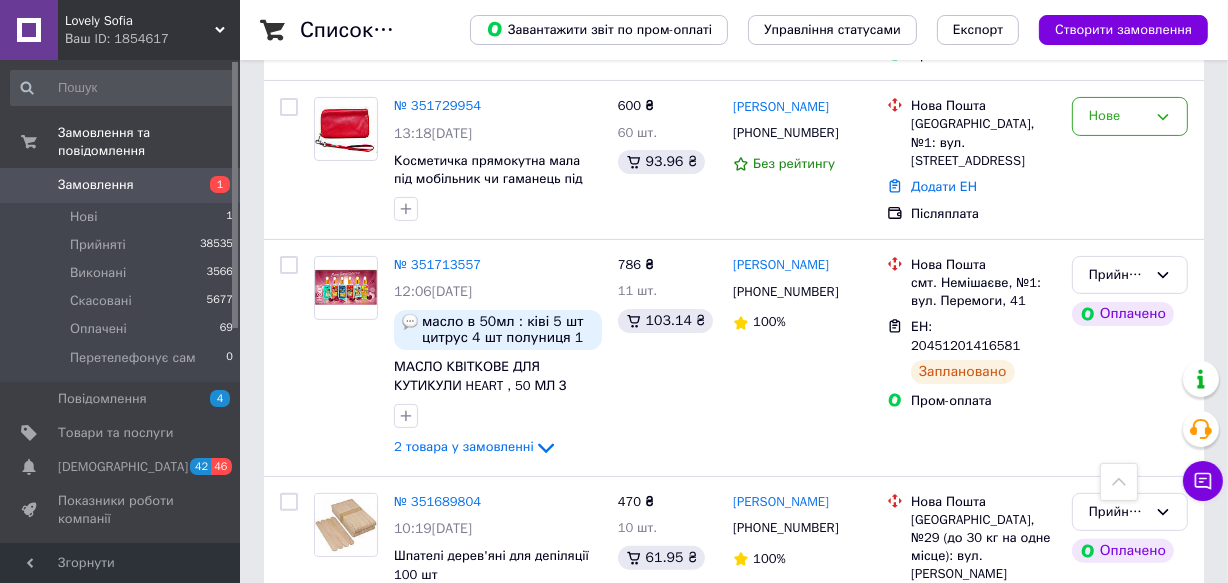 click on "Замовлення" at bounding box center (96, 185) 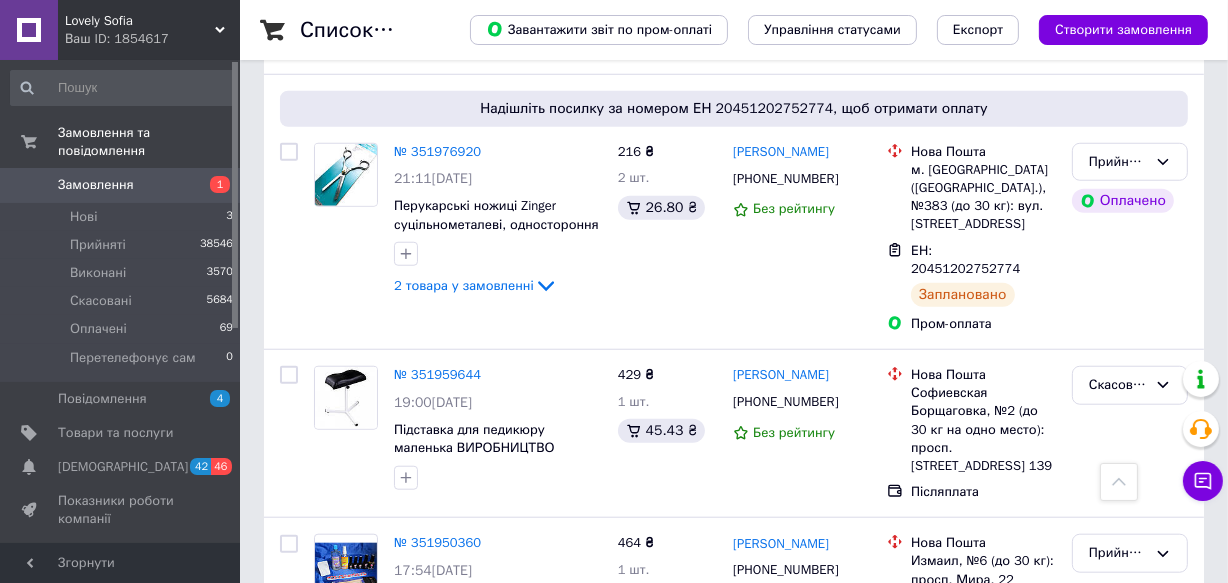 scroll, scrollTop: 1636, scrollLeft: 0, axis: vertical 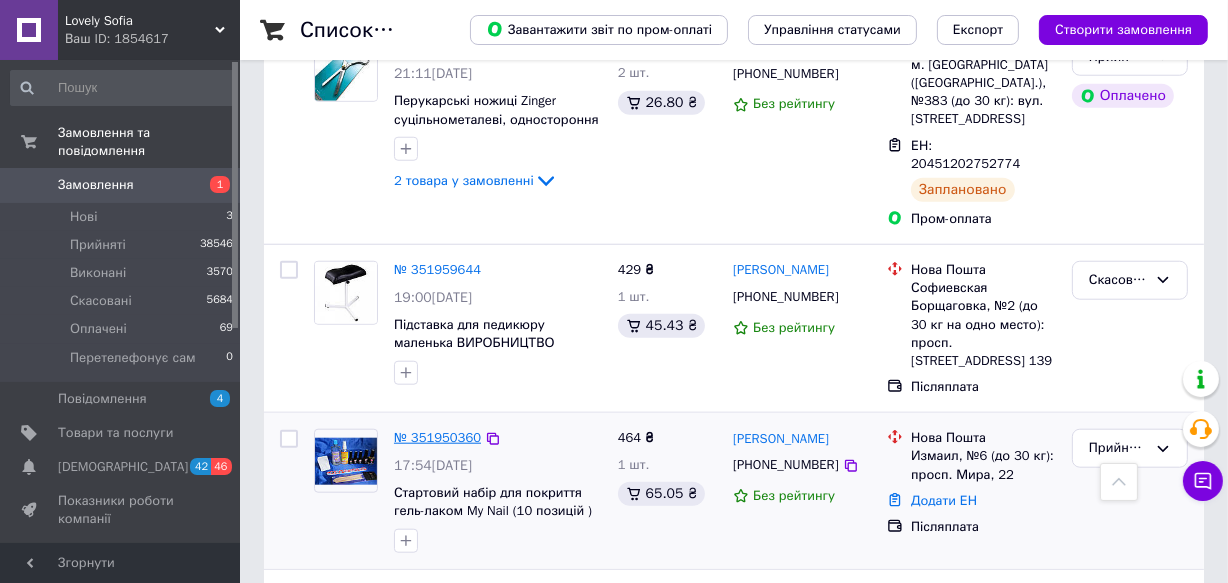 click on "№ 351950360" at bounding box center (437, 437) 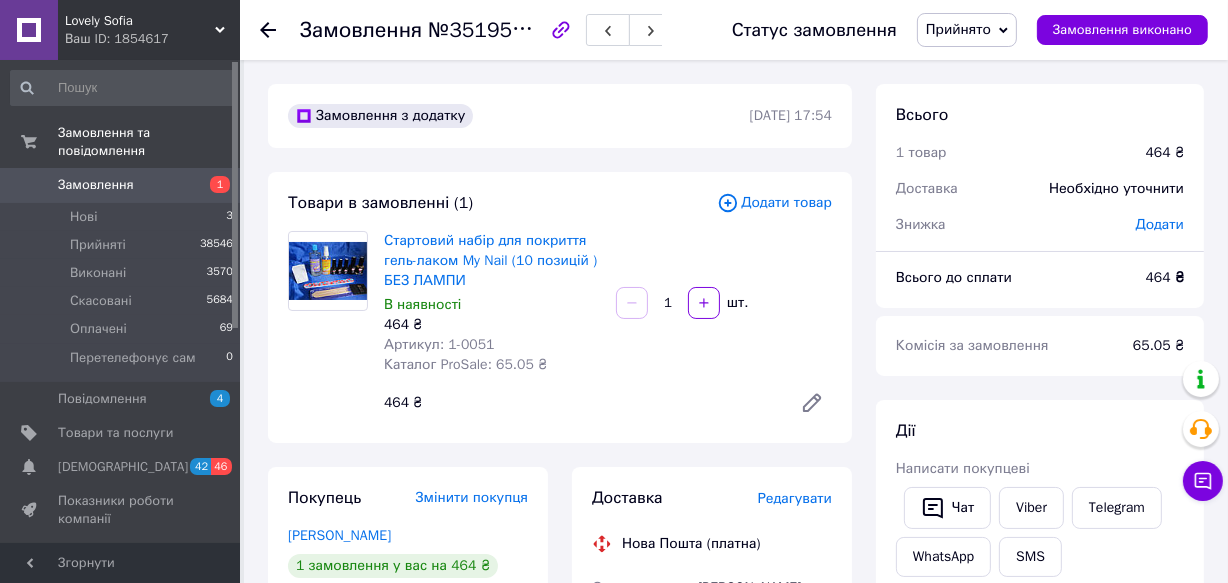 scroll, scrollTop: 0, scrollLeft: 0, axis: both 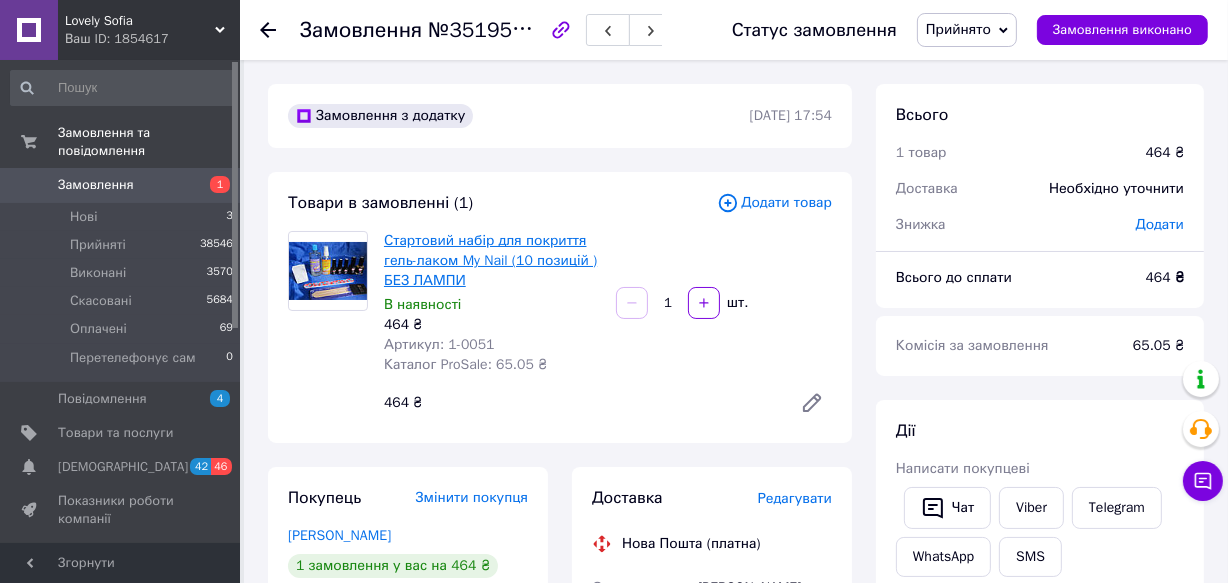 click on "Стартовий набір для покриття гель-лаком My Nail (10 позицій ) БЕЗ ЛАМПИ" at bounding box center [490, 260] 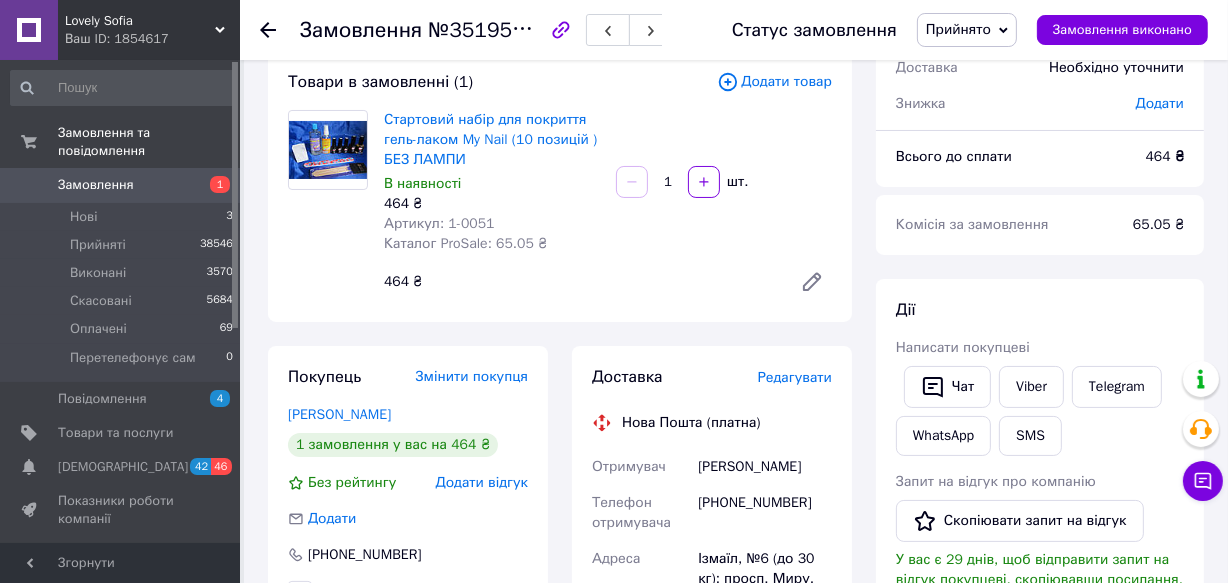 scroll, scrollTop: 90, scrollLeft: 0, axis: vertical 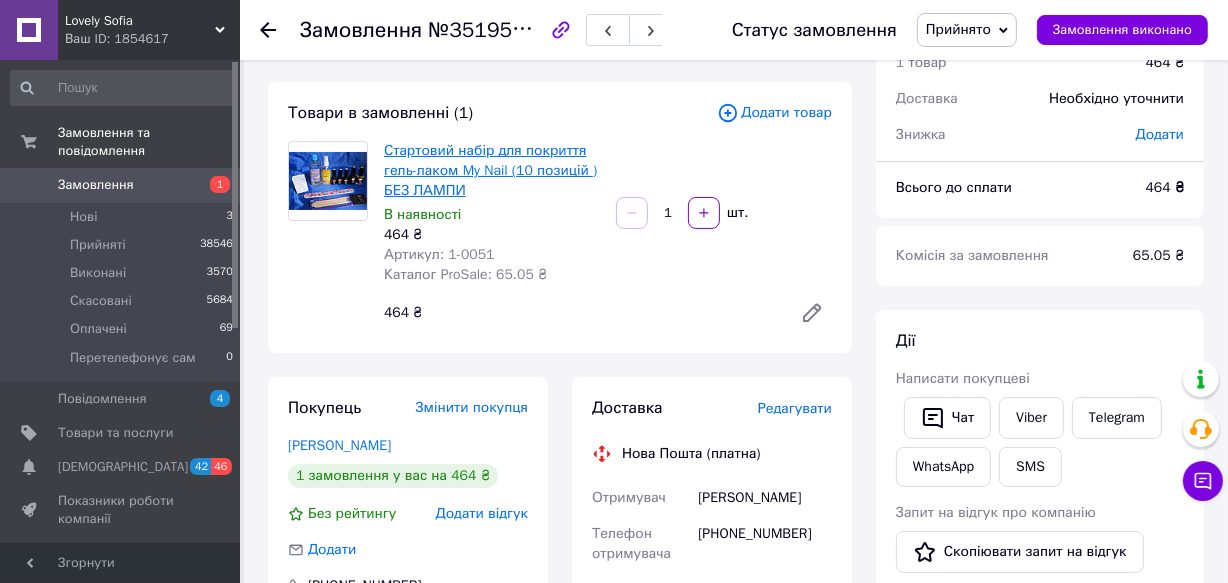 click on "Стартовий набір для покриття гель-лаком My Nail (10 позицій ) БЕЗ ЛАМПИ" at bounding box center (490, 170) 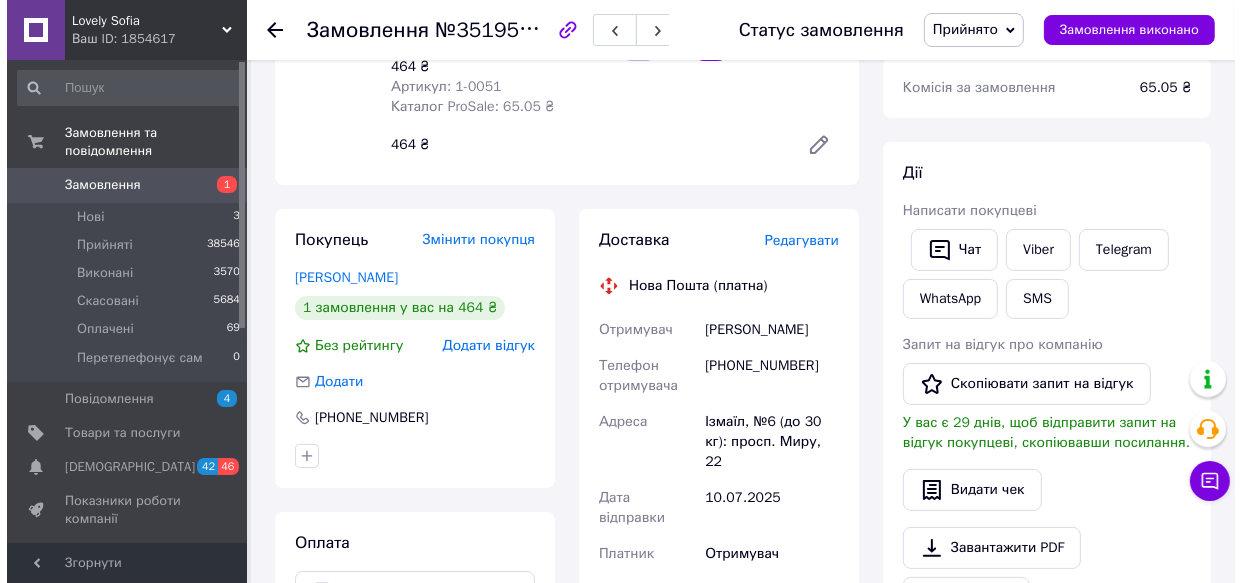 scroll, scrollTop: 272, scrollLeft: 0, axis: vertical 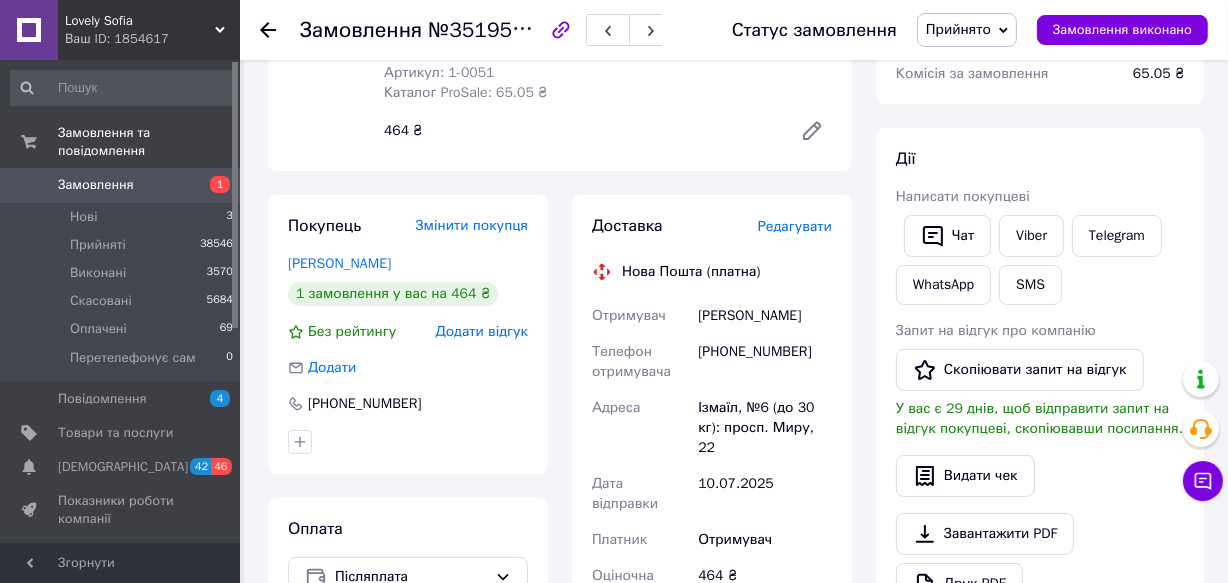 click on "Редагувати" at bounding box center [795, 226] 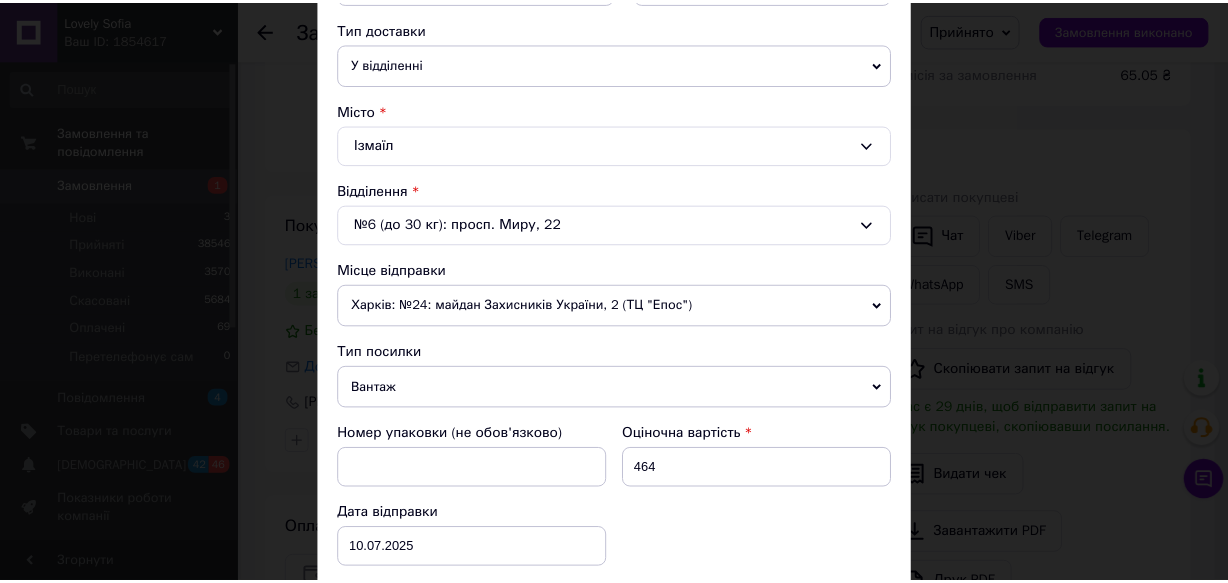 scroll, scrollTop: 940, scrollLeft: 0, axis: vertical 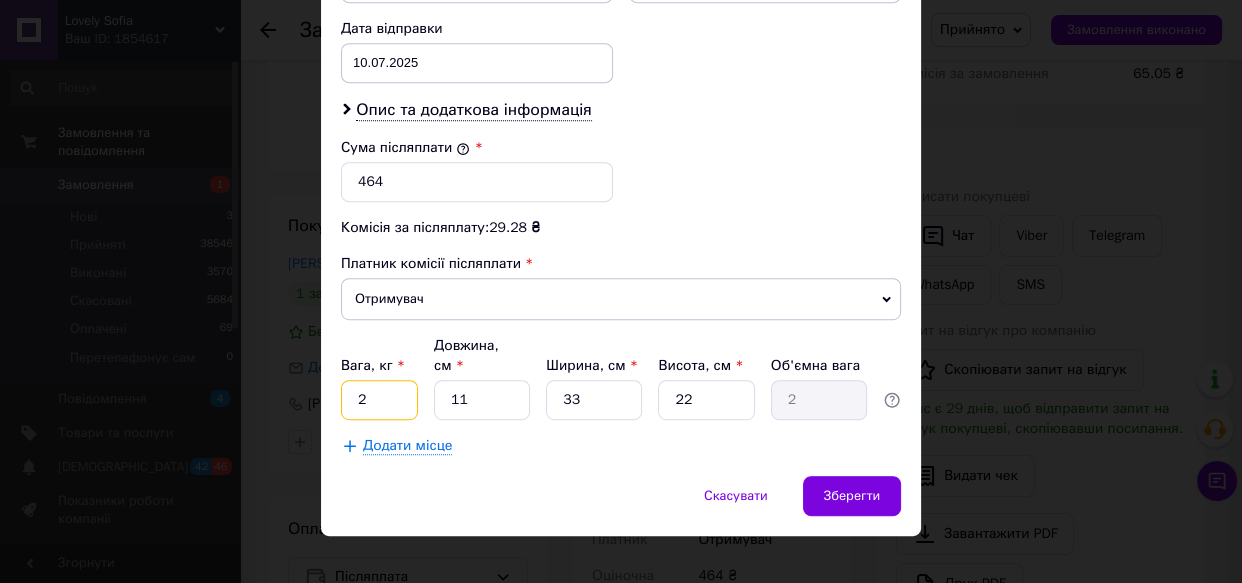 click on "2" at bounding box center (379, 400) 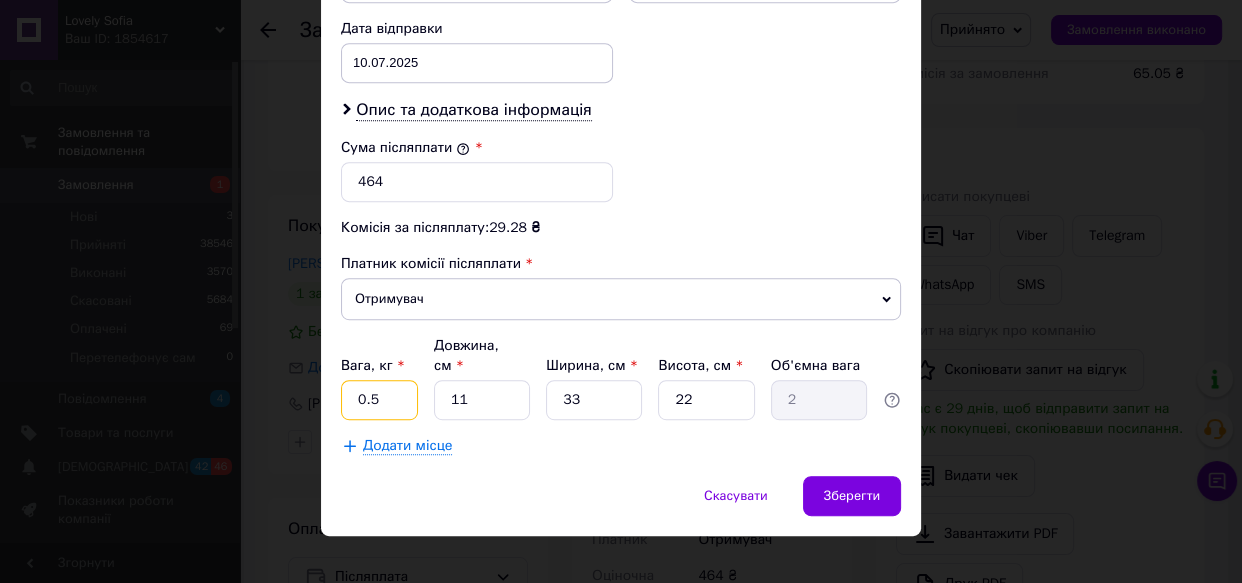 type on "0.5" 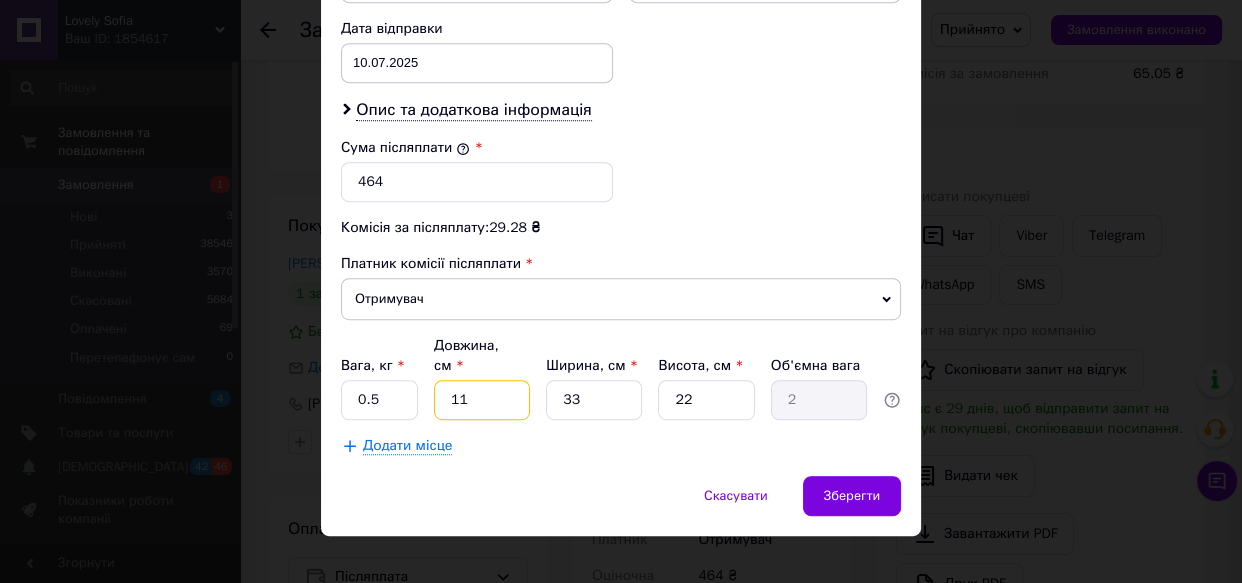 click on "11" at bounding box center (482, 400) 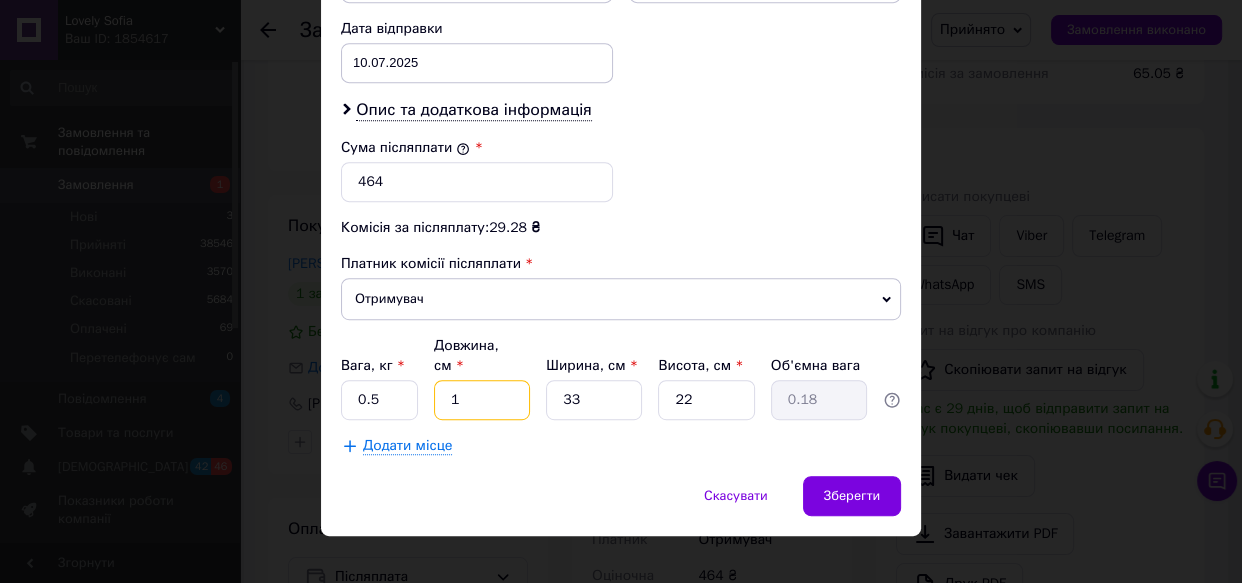 type on "10" 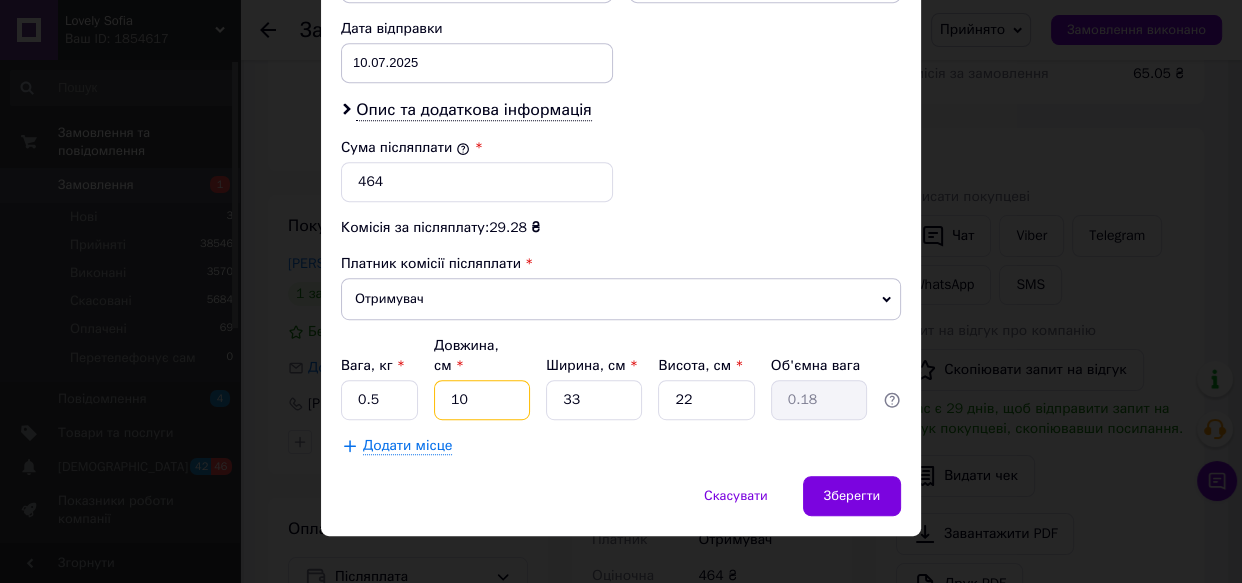 type on "1.82" 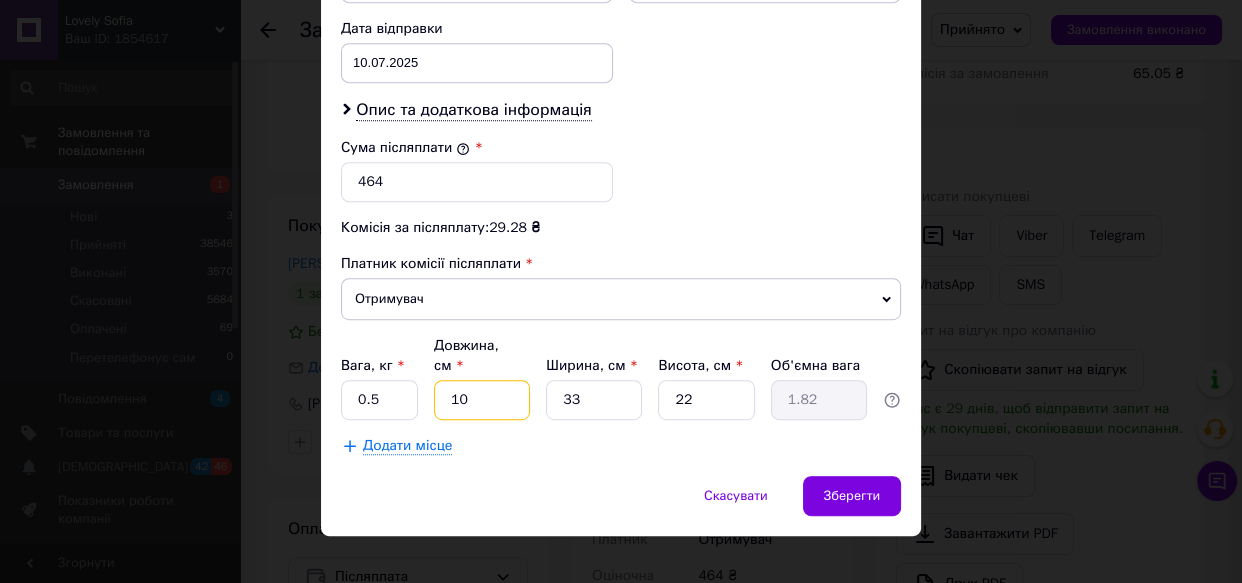 type on "10" 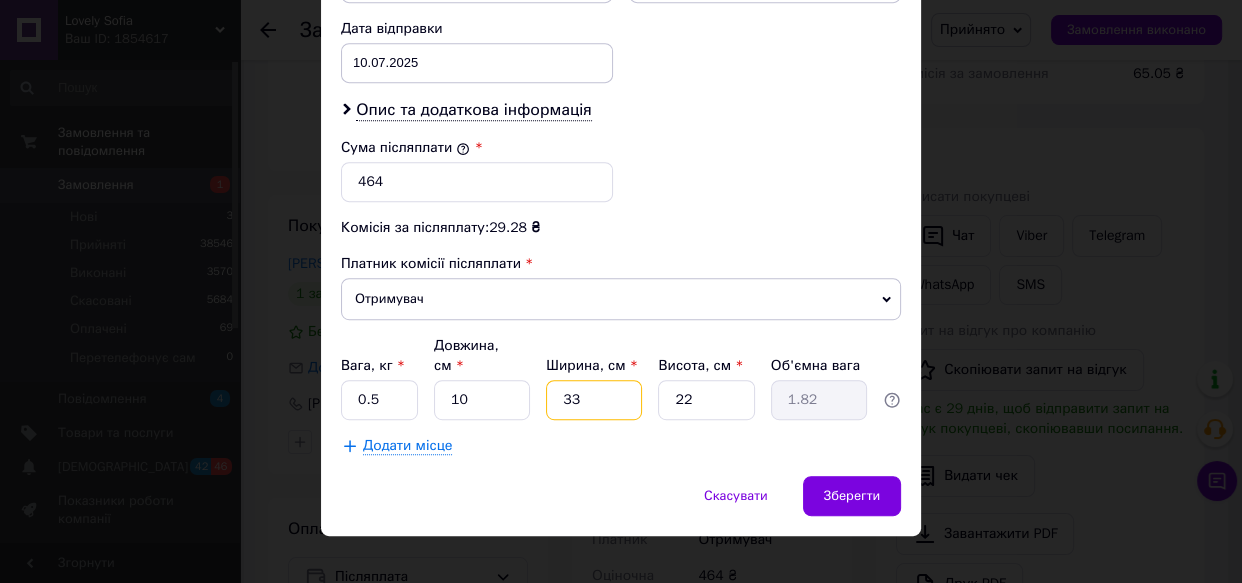 click on "33" at bounding box center [594, 400] 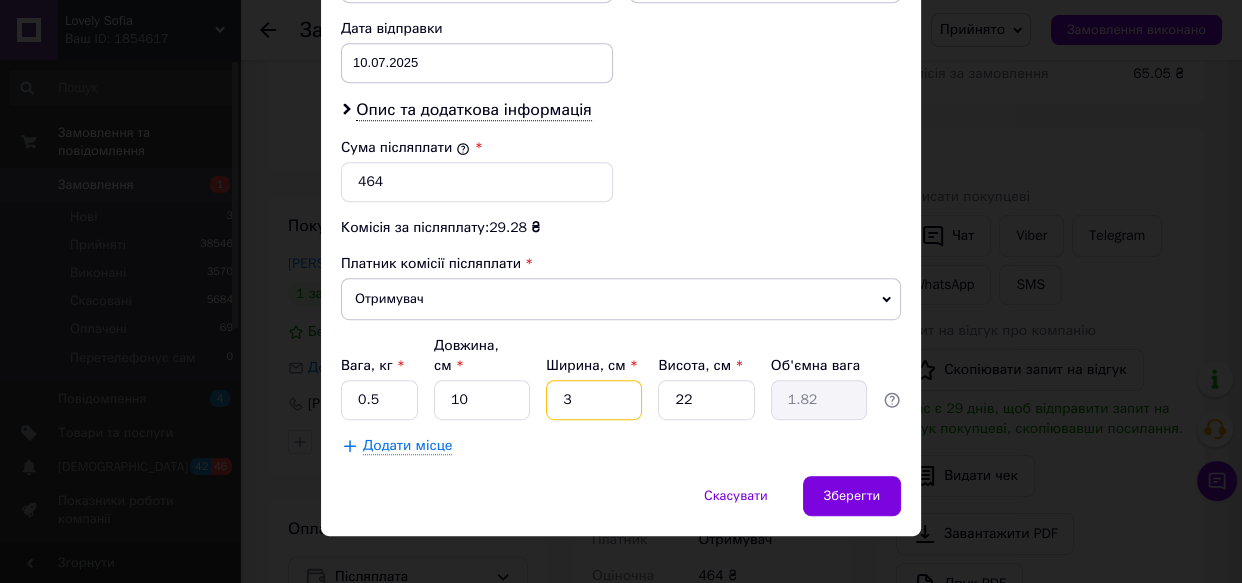 type on "0.17" 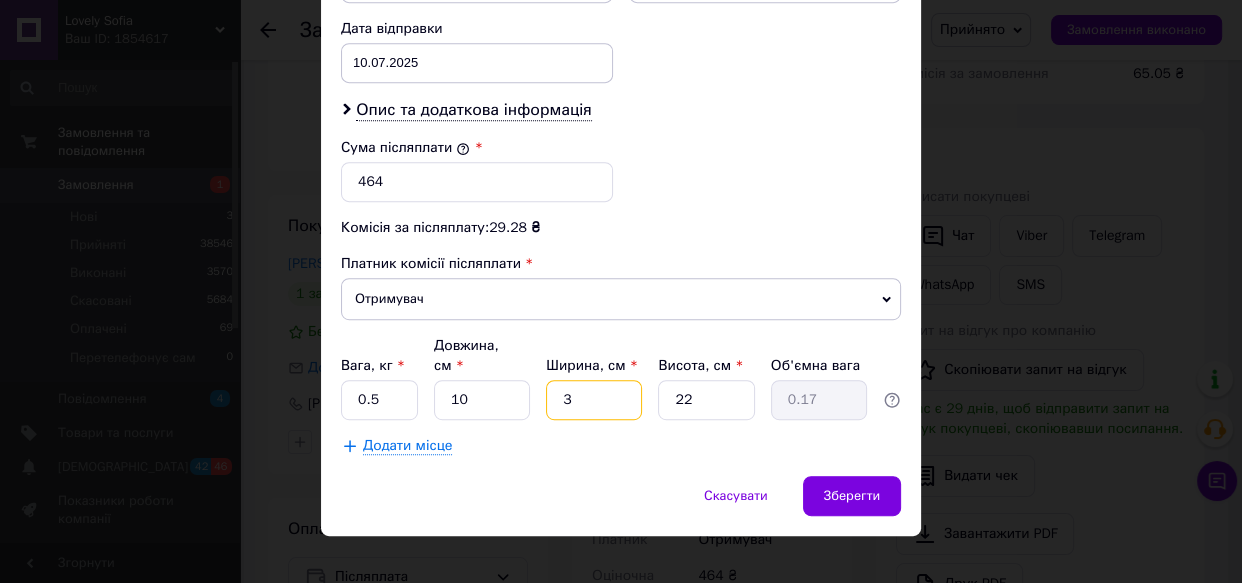 type 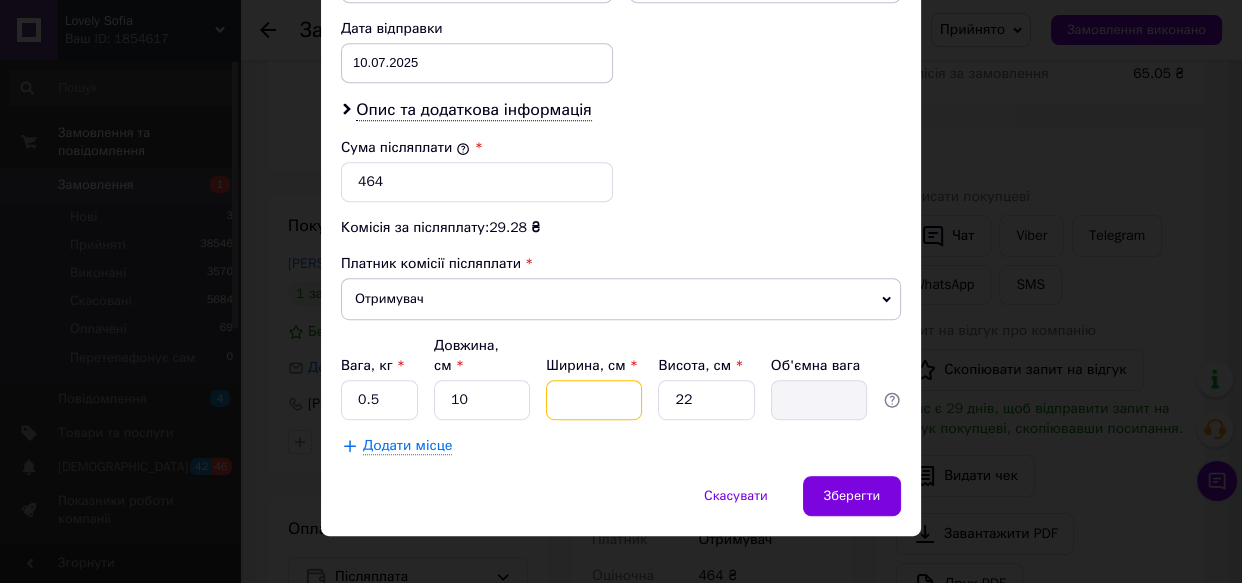 type on "1" 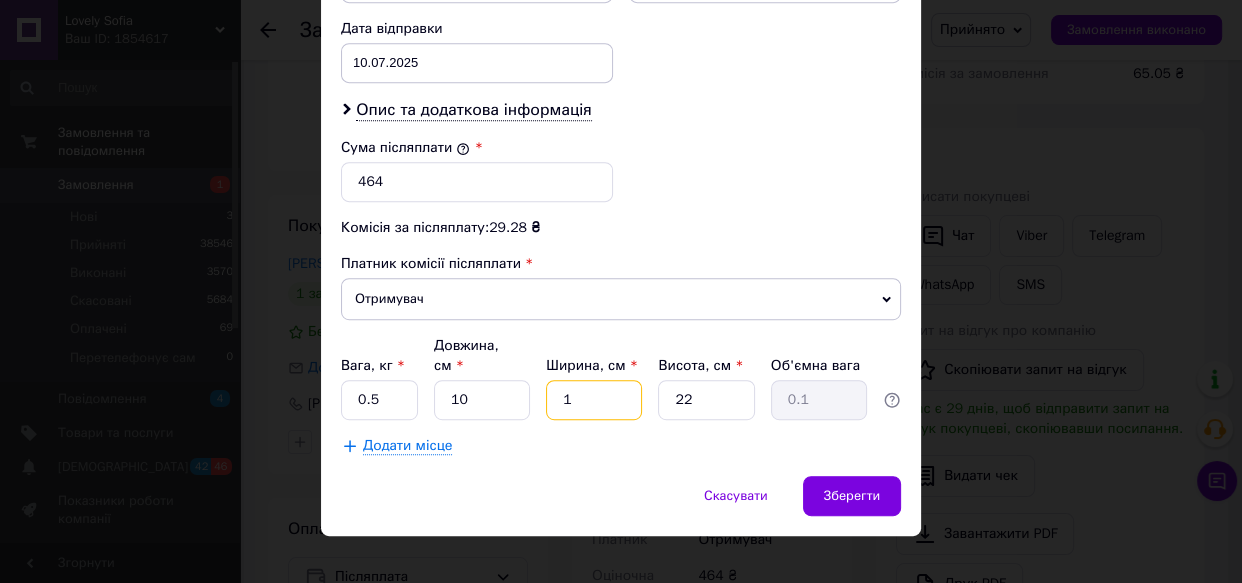 type on "10" 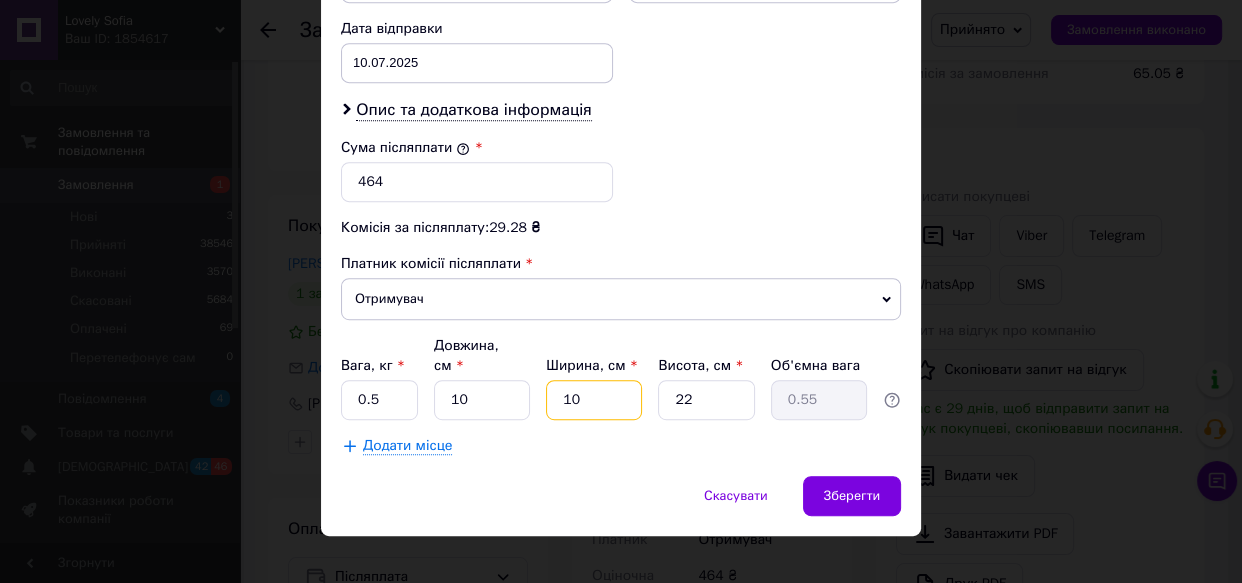 type on "10" 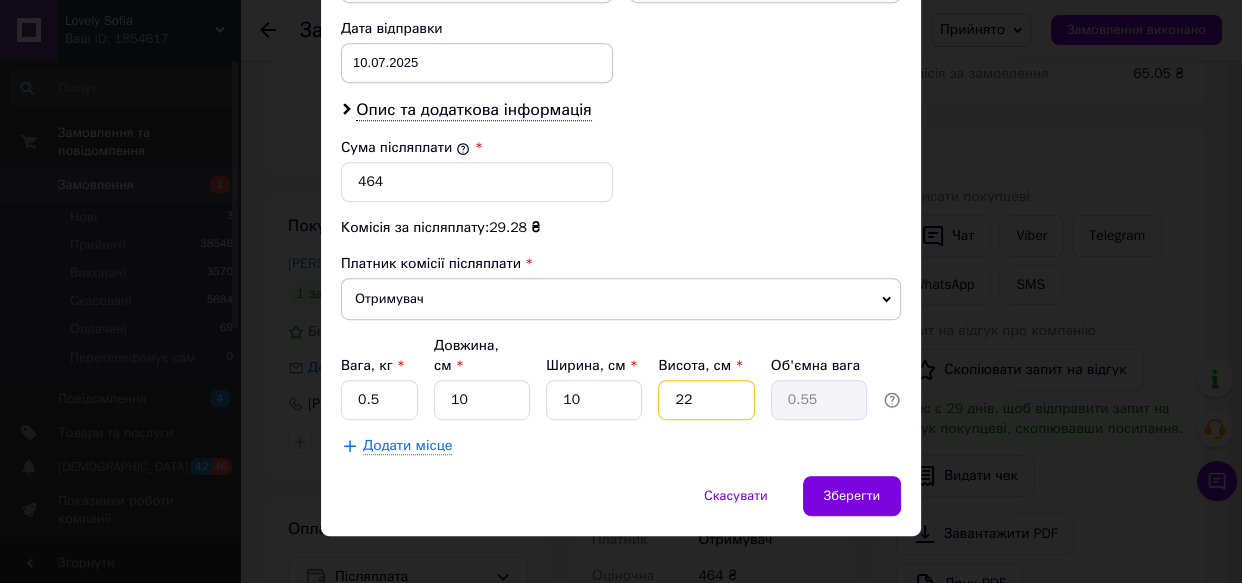 click on "22" at bounding box center [706, 400] 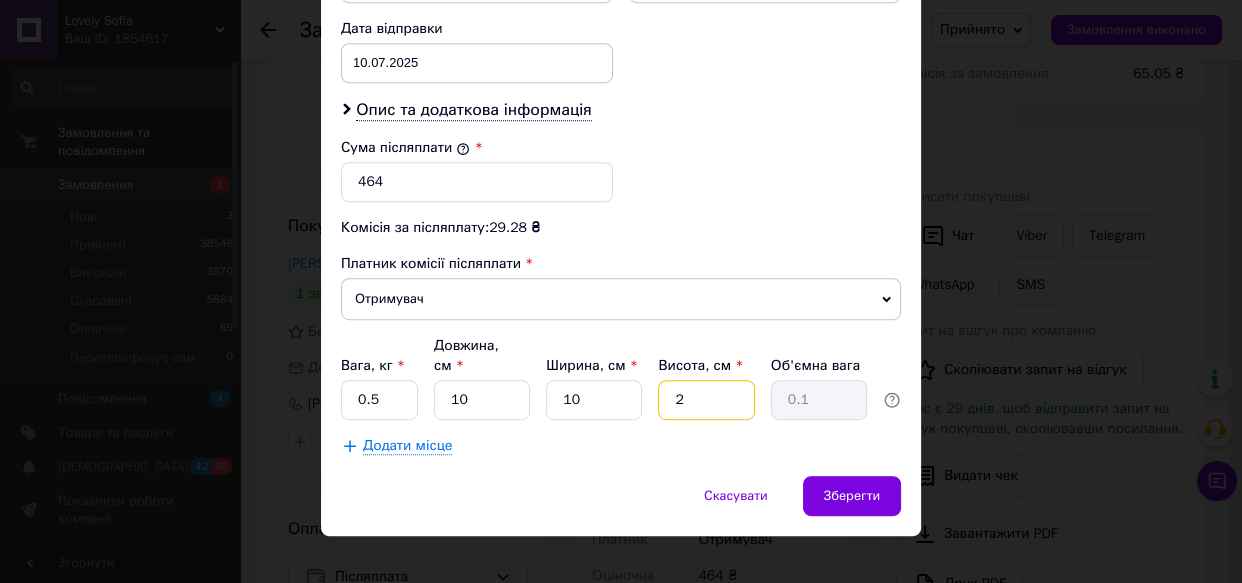 type on "20" 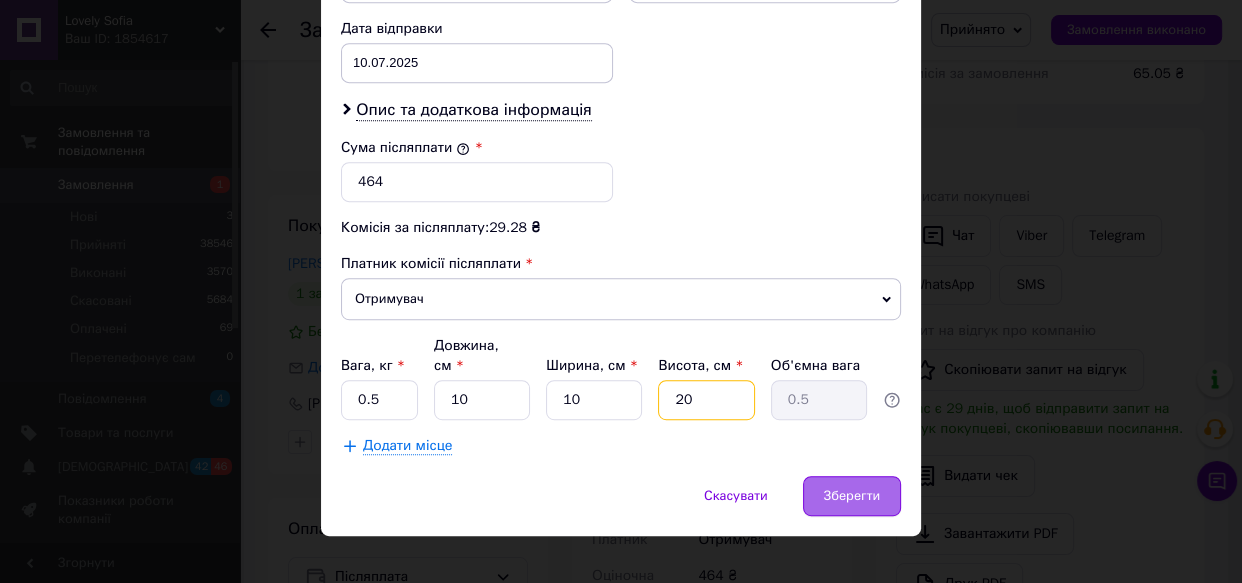 type on "20" 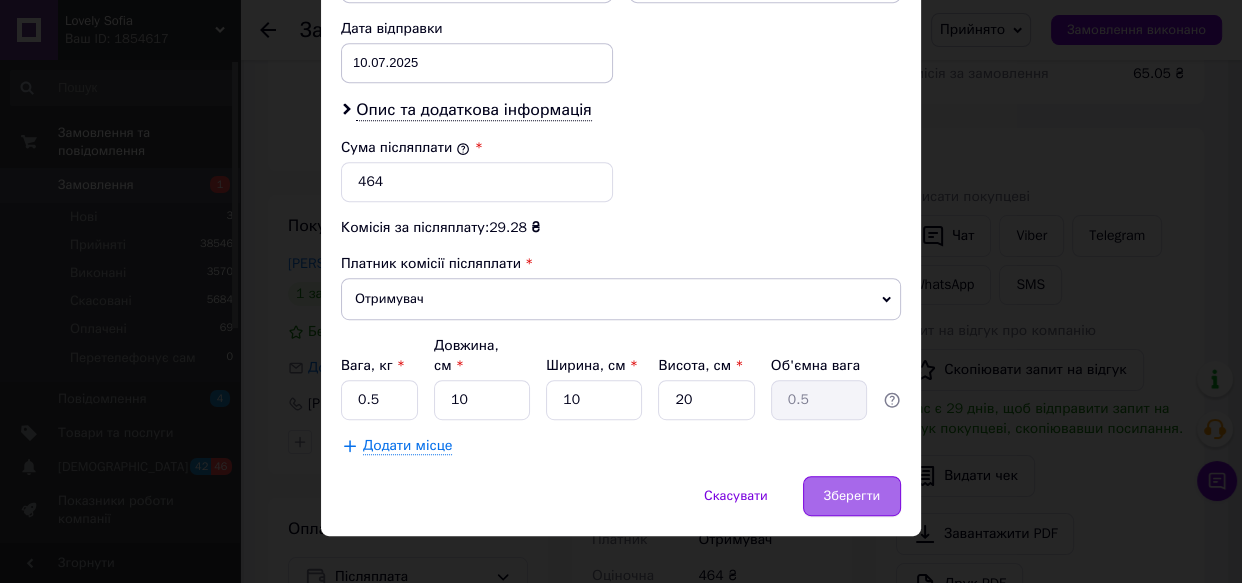 click on "Зберегти" at bounding box center (852, 496) 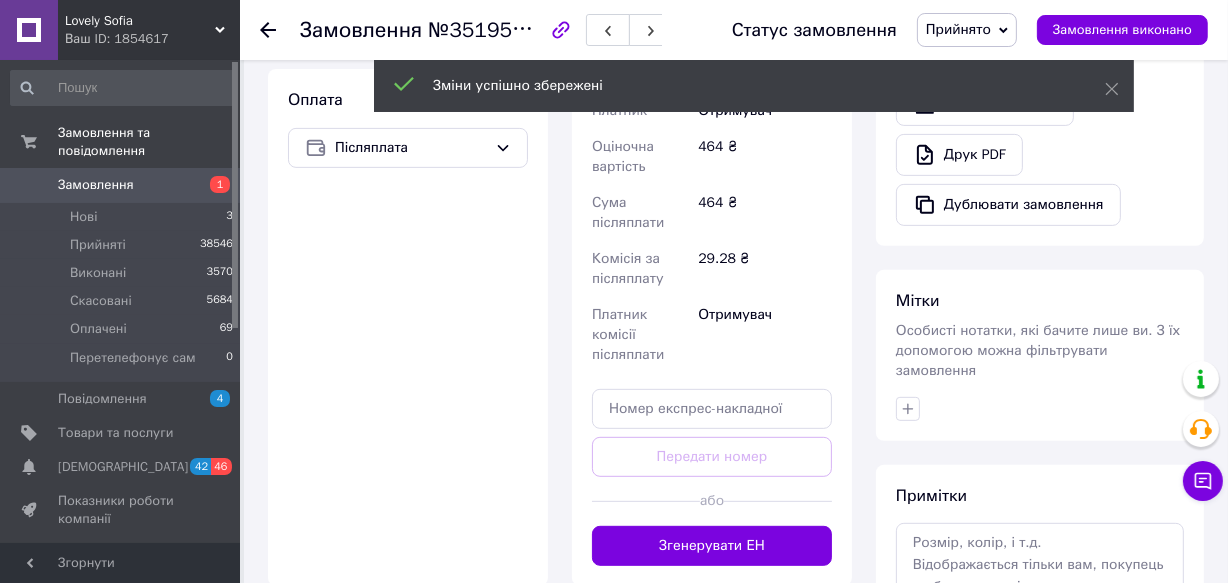 scroll, scrollTop: 727, scrollLeft: 0, axis: vertical 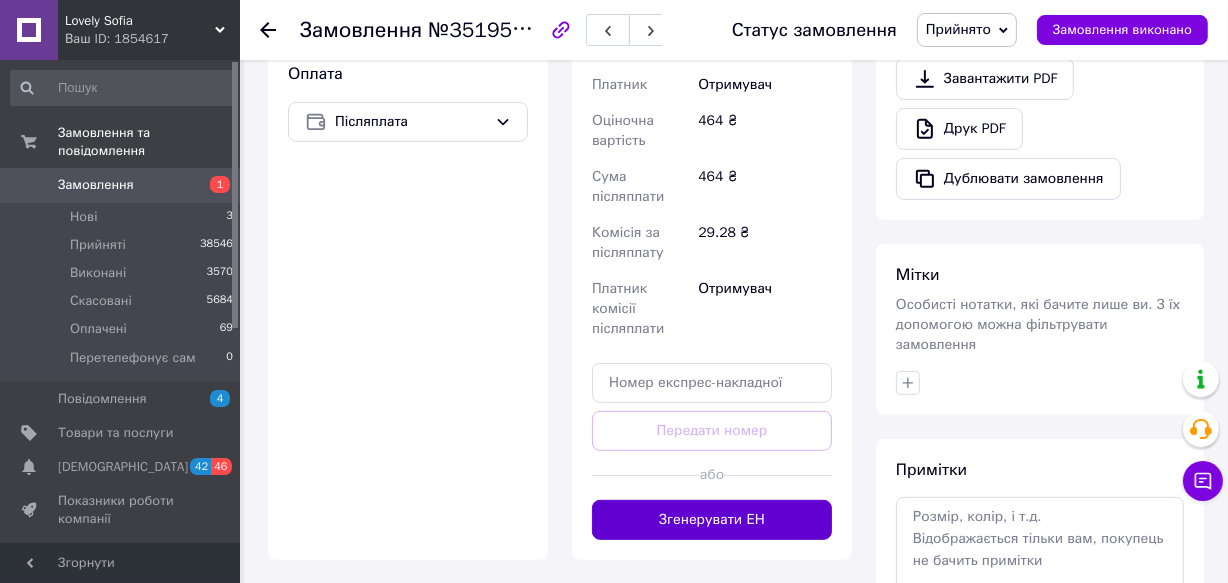 click on "Згенерувати ЕН" at bounding box center [712, 520] 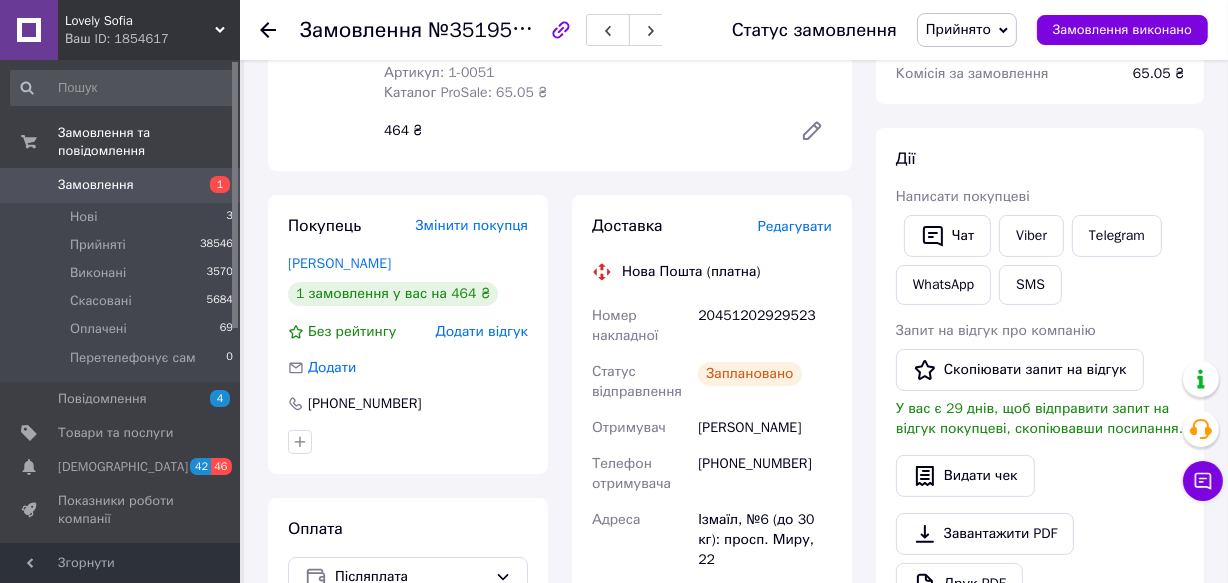 scroll, scrollTop: 0, scrollLeft: 0, axis: both 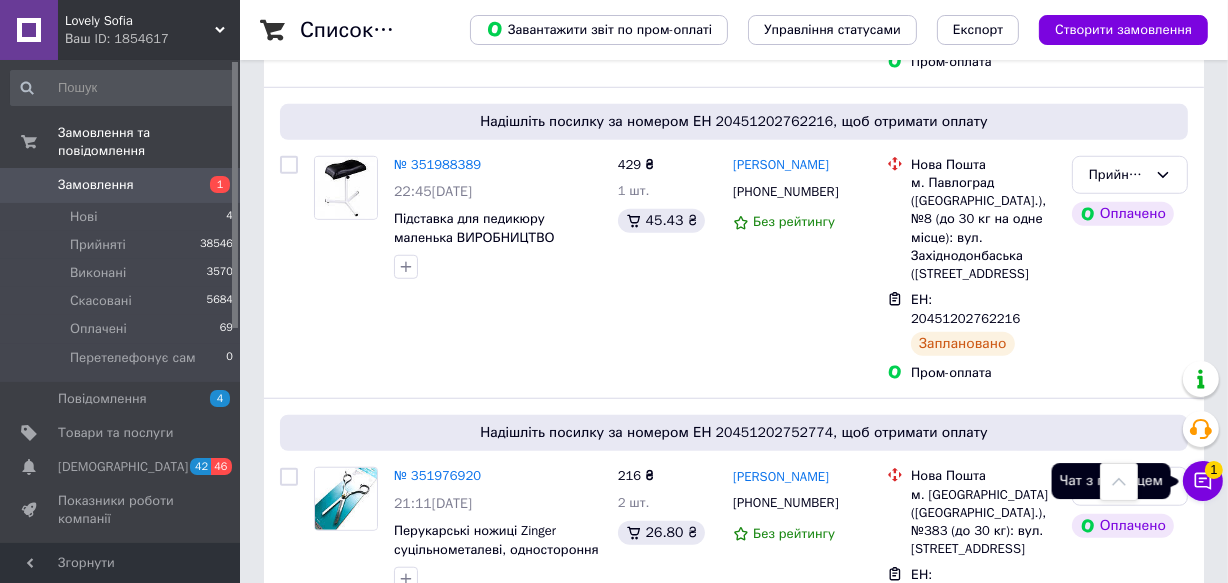 click 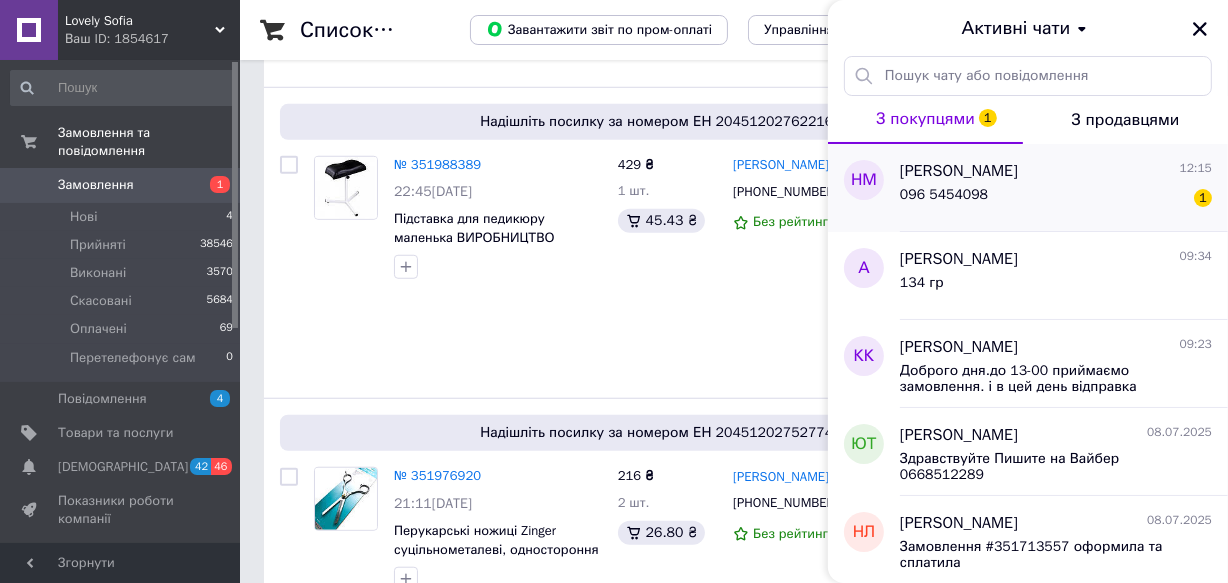 click on "[PERSON_NAME]" at bounding box center (959, 171) 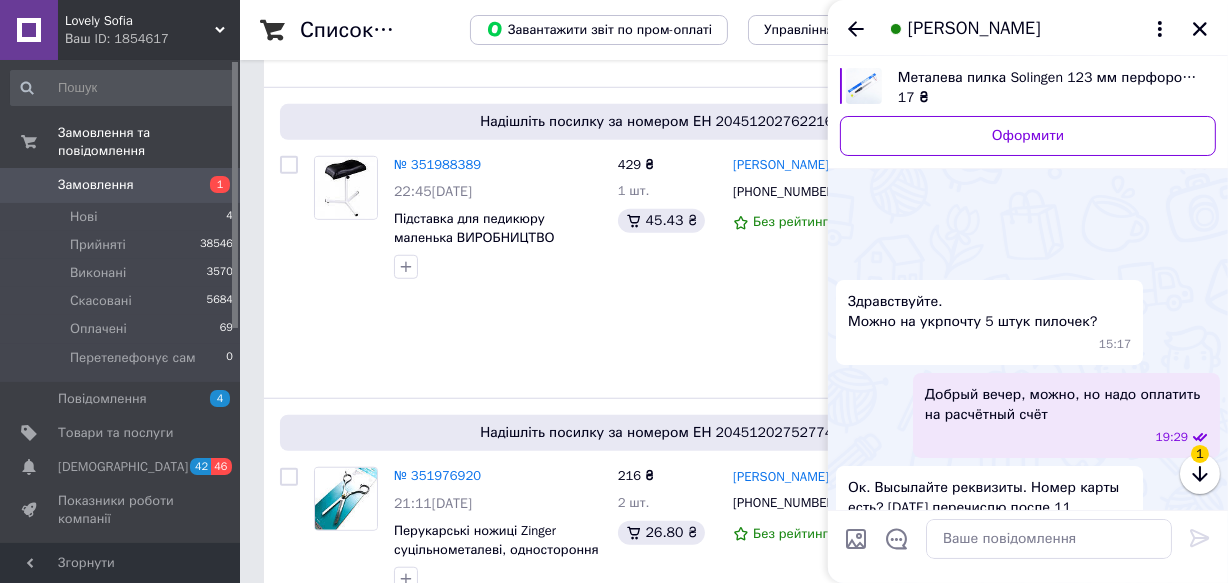 scroll, scrollTop: 1074, scrollLeft: 0, axis: vertical 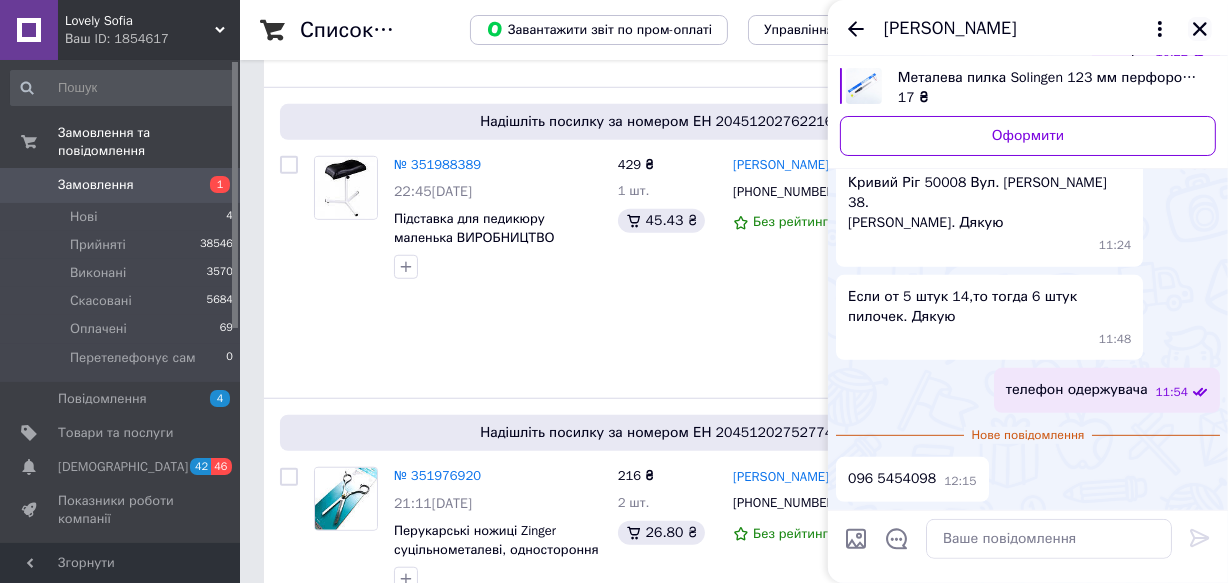click 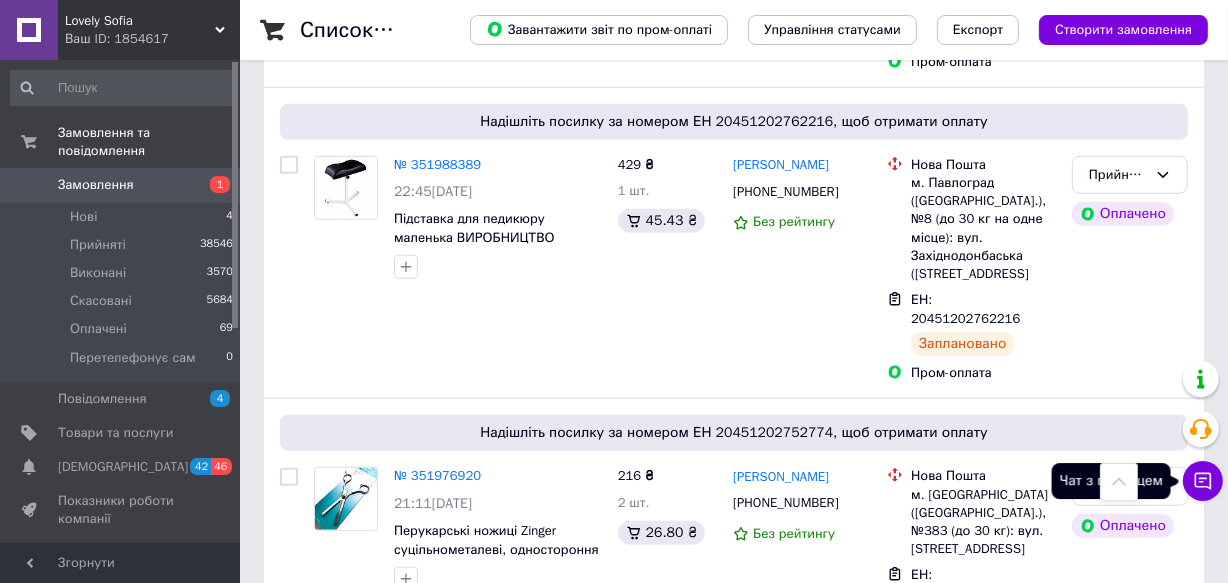 click 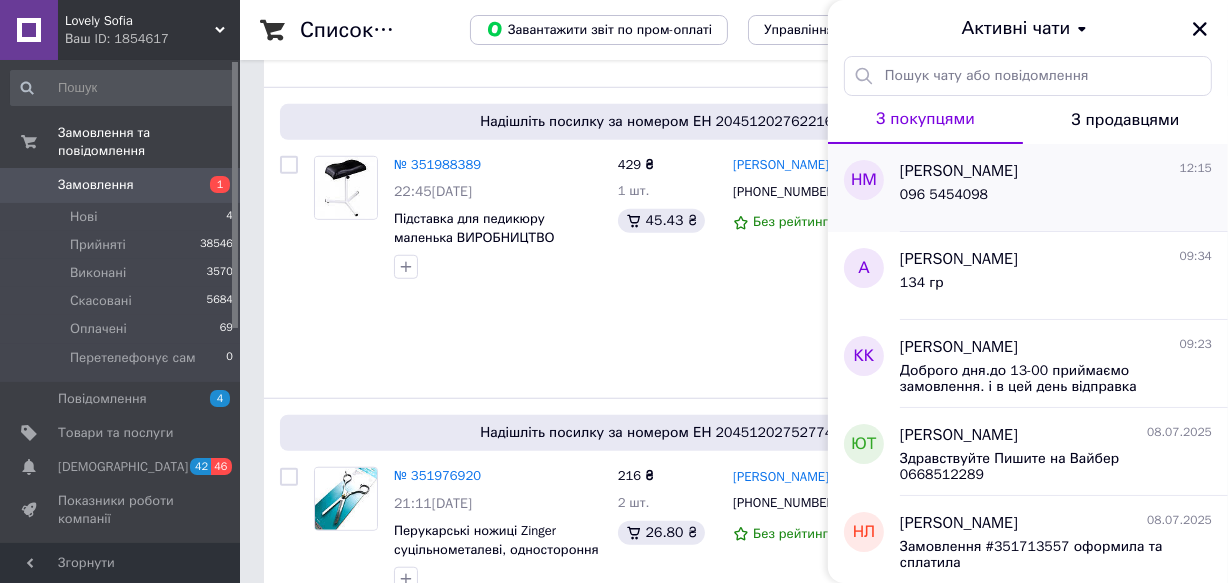 click on "096 5454098" at bounding box center (1056, 199) 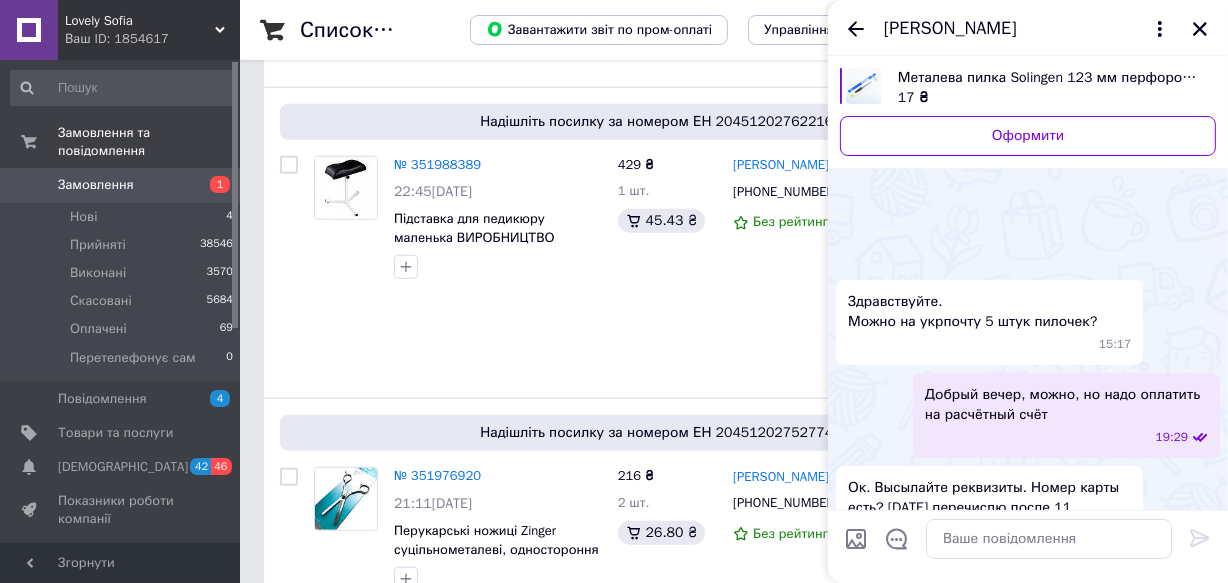 scroll, scrollTop: 1039, scrollLeft: 0, axis: vertical 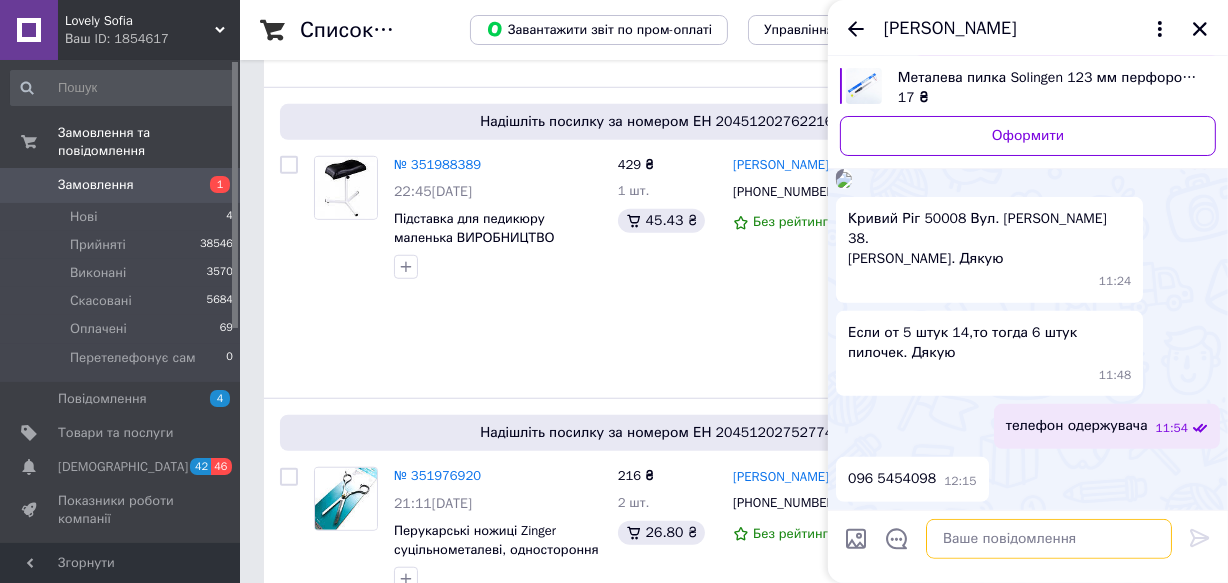 paste on "Відправлення №0505336144137" 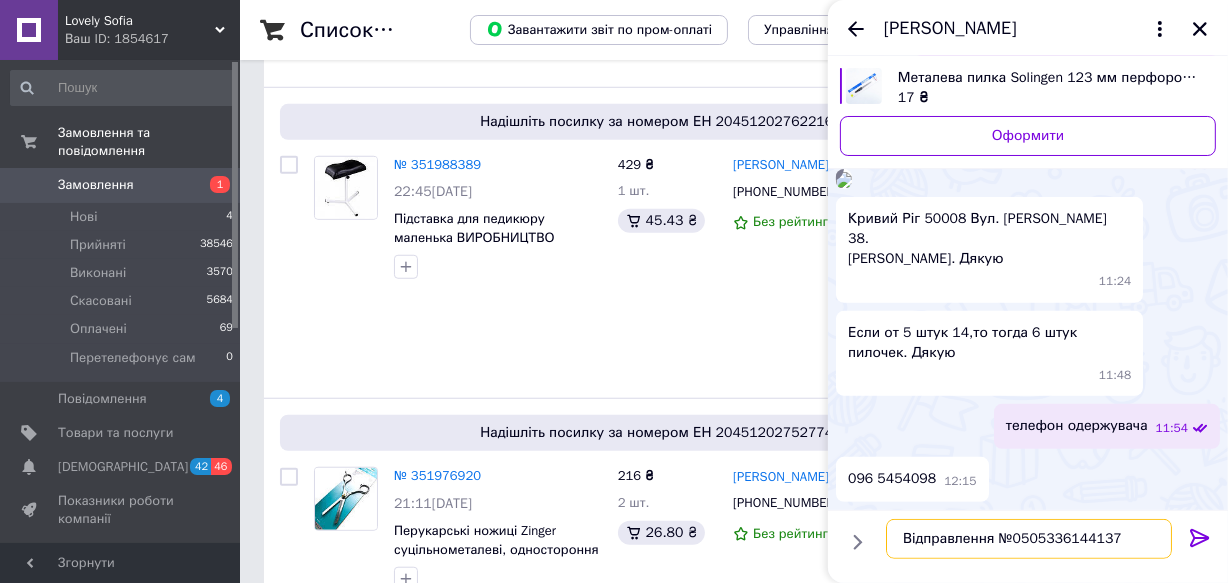 type on "Відправлення №0505336144137" 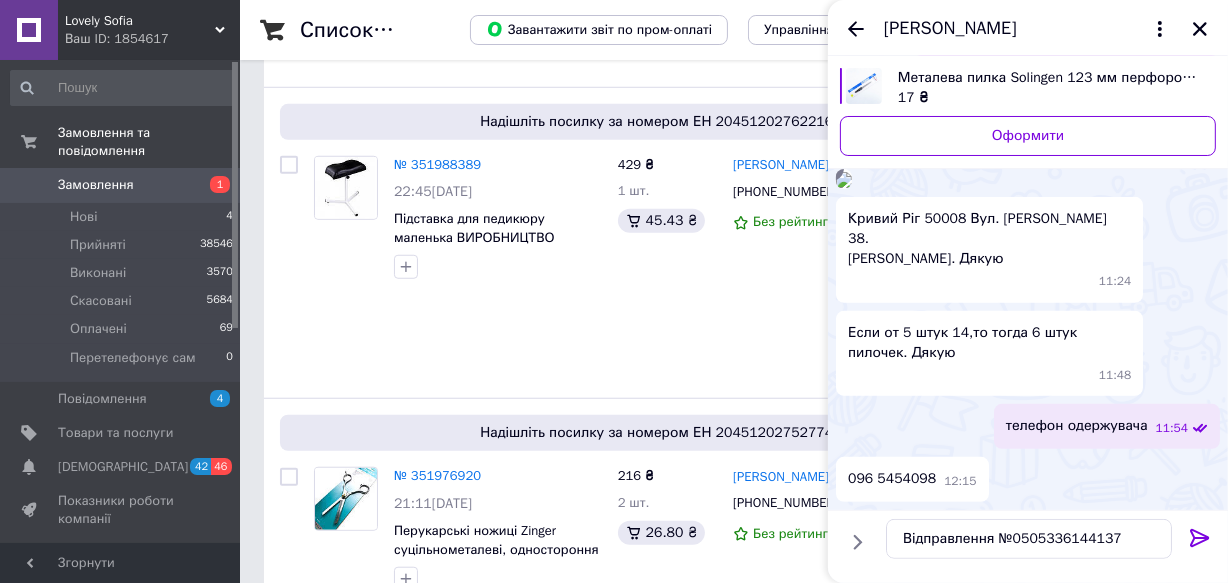 click 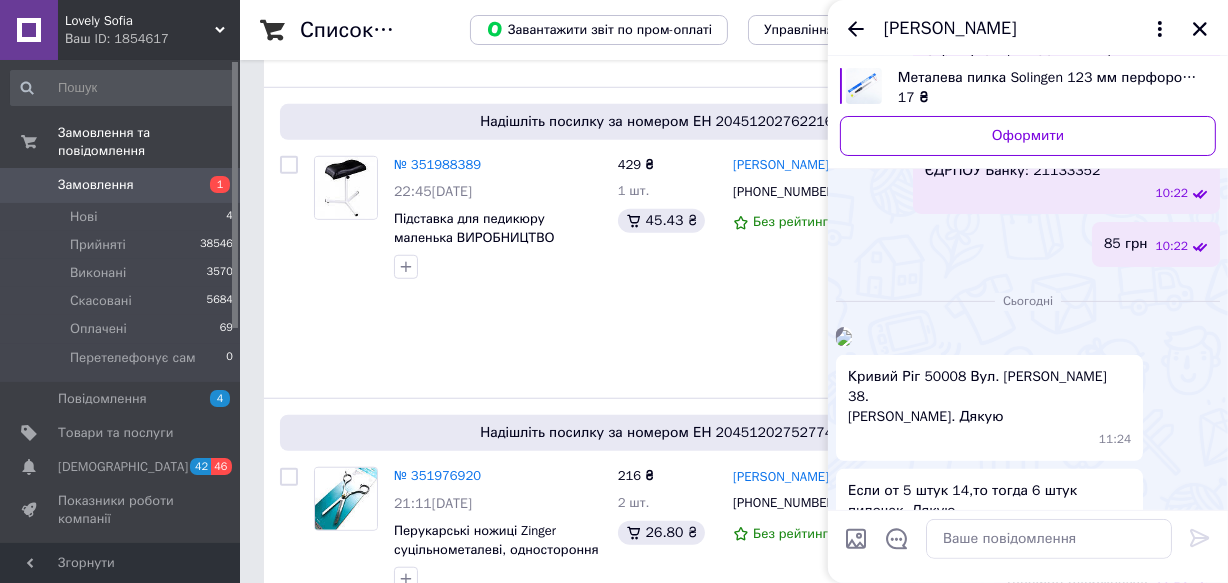 scroll, scrollTop: 586, scrollLeft: 0, axis: vertical 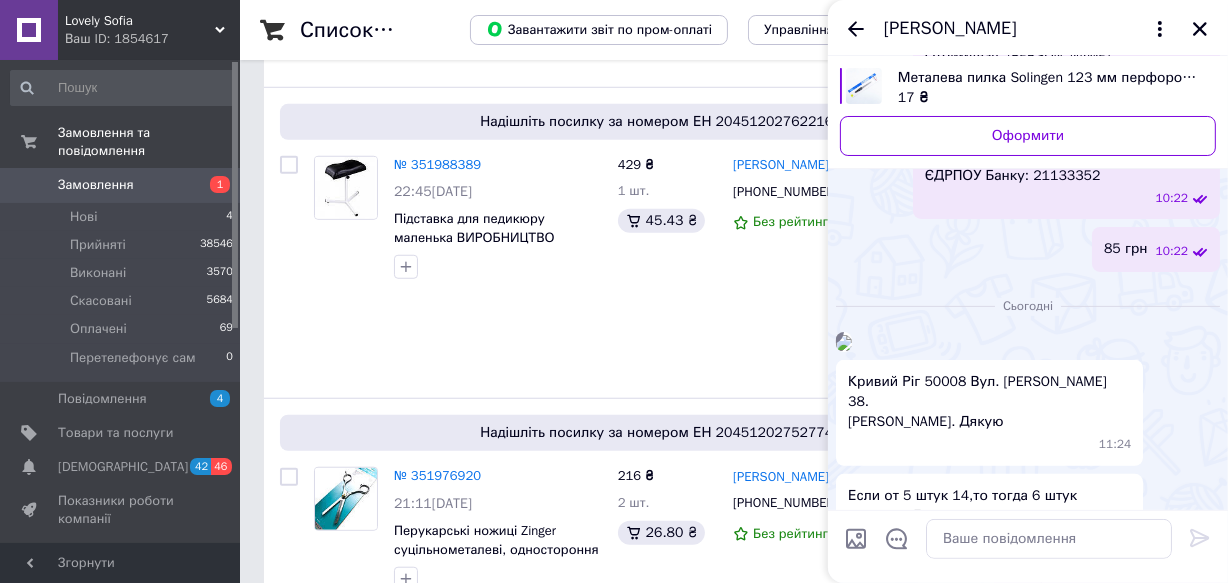 drag, startPoint x: 1196, startPoint y: 29, endPoint x: 1193, endPoint y: 62, distance: 33.13608 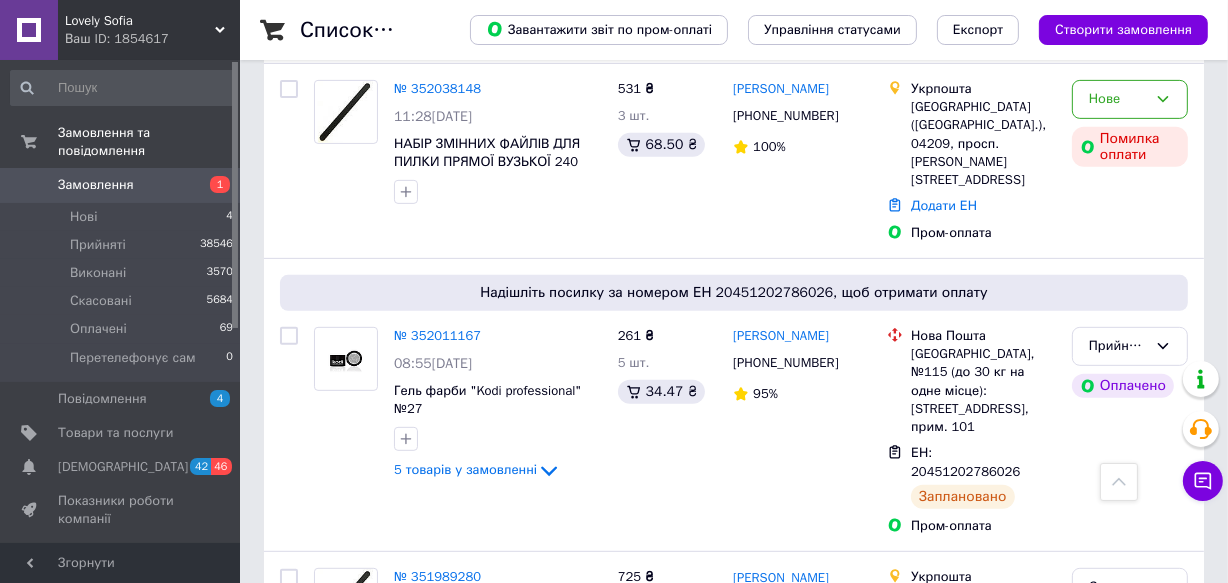scroll, scrollTop: 636, scrollLeft: 0, axis: vertical 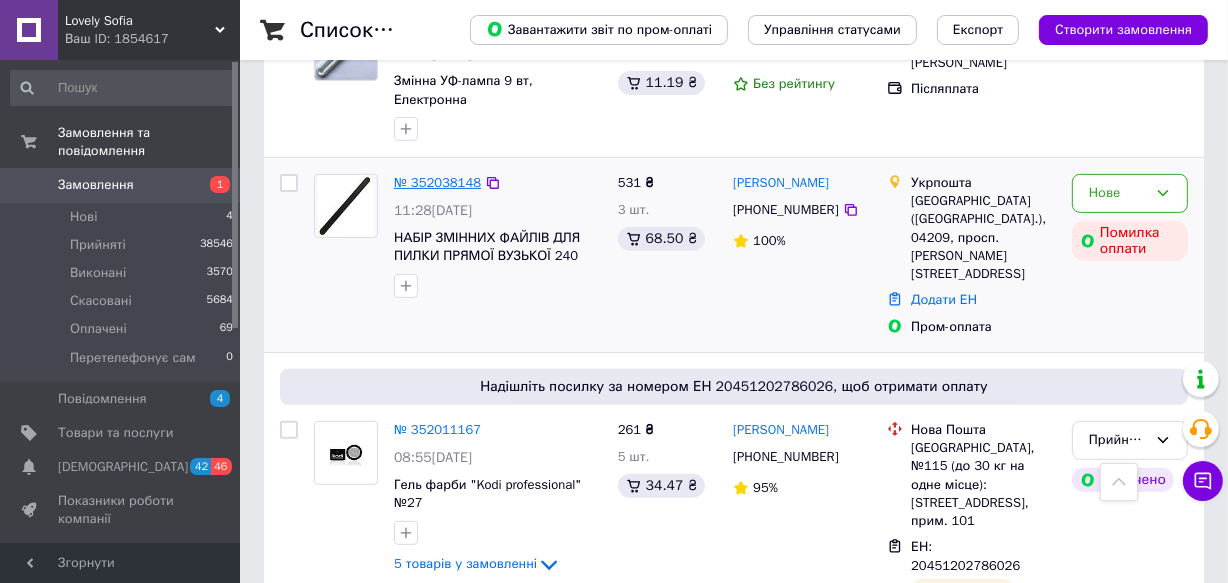 click on "№ 352038148" at bounding box center (437, 182) 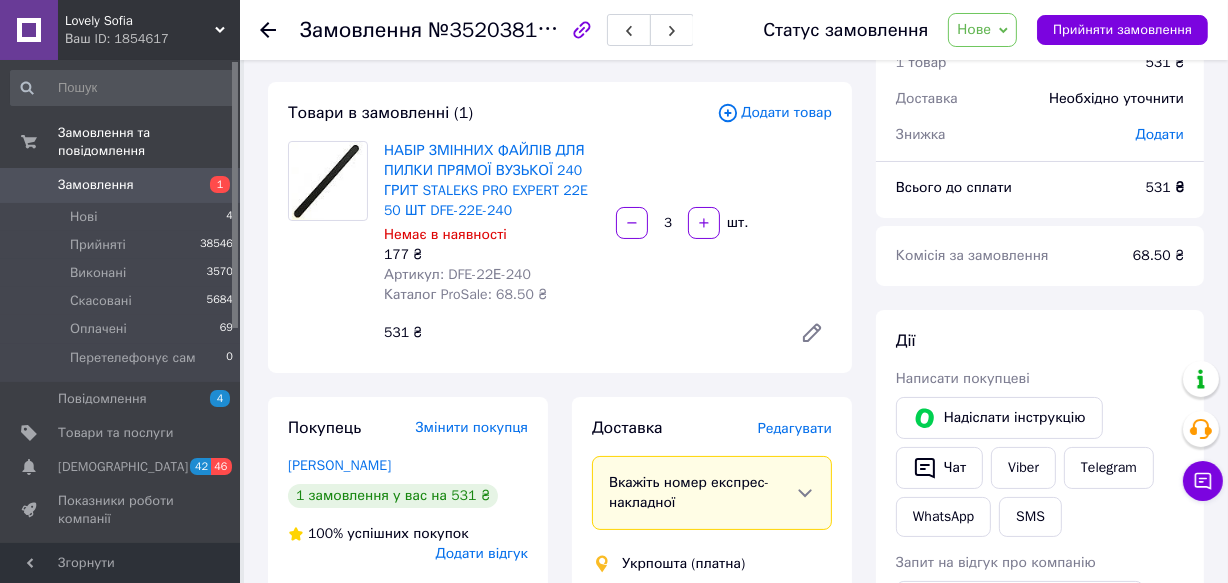 scroll, scrollTop: 0, scrollLeft: 0, axis: both 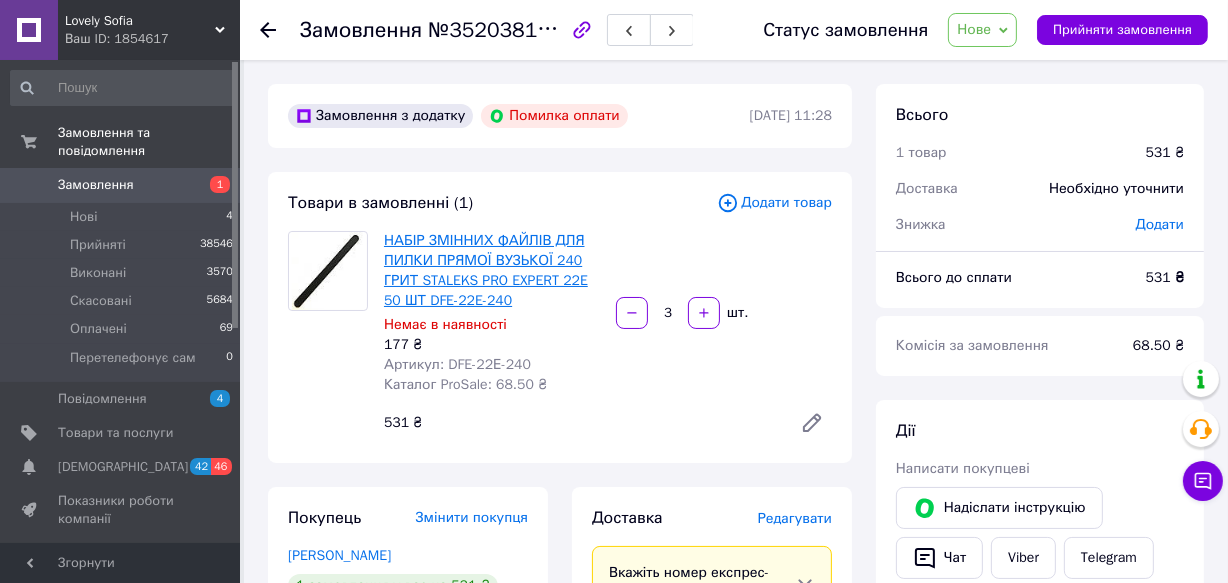 click on "НАБІР ЗМІННИХ ФАЙЛІВ ДЛЯ ПИЛКИ ПРЯМОЇ ВУЗЬКОЇ 240 ГРИТ STALEKS PRO EXPERT 22E 50 ШТ DFE-22E-240" at bounding box center [486, 270] 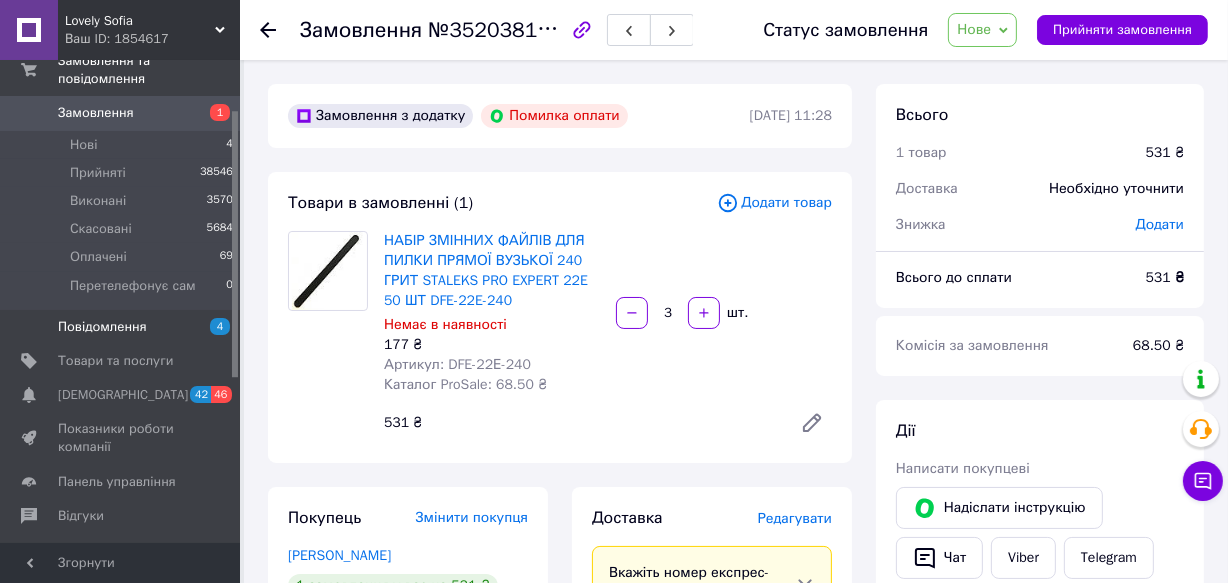 scroll, scrollTop: 90, scrollLeft: 0, axis: vertical 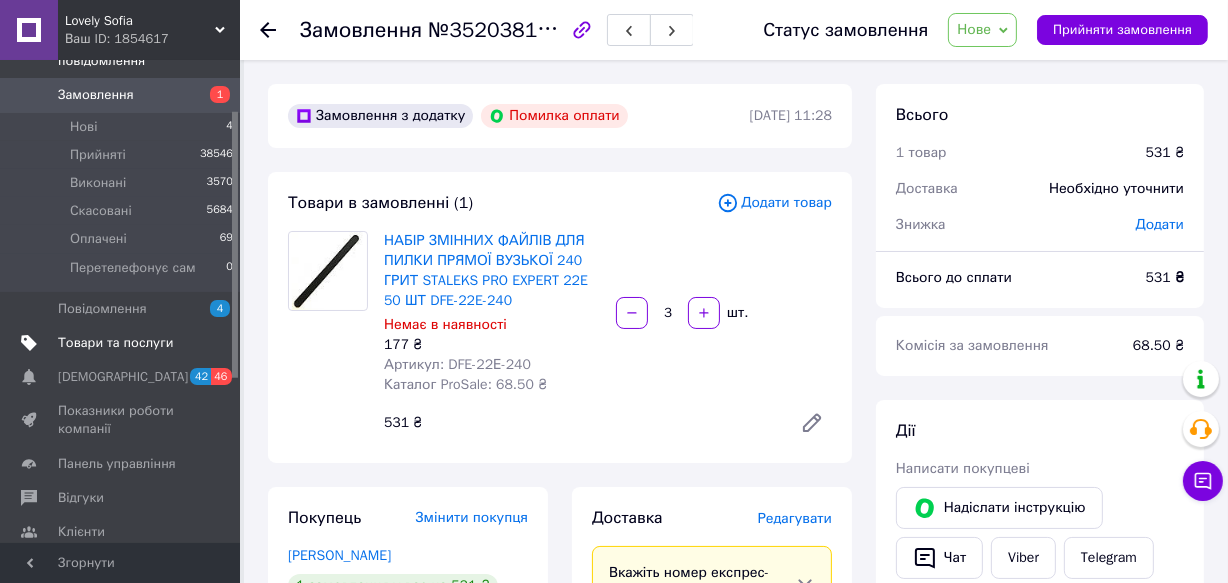 click on "Товари та послуги" at bounding box center [115, 343] 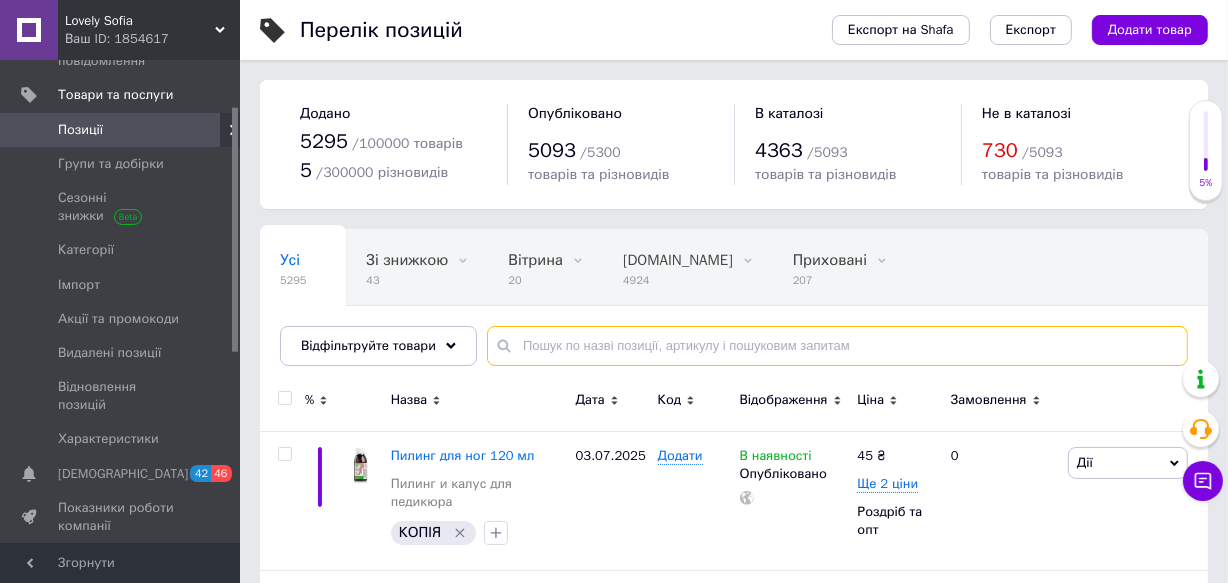 click at bounding box center [837, 346] 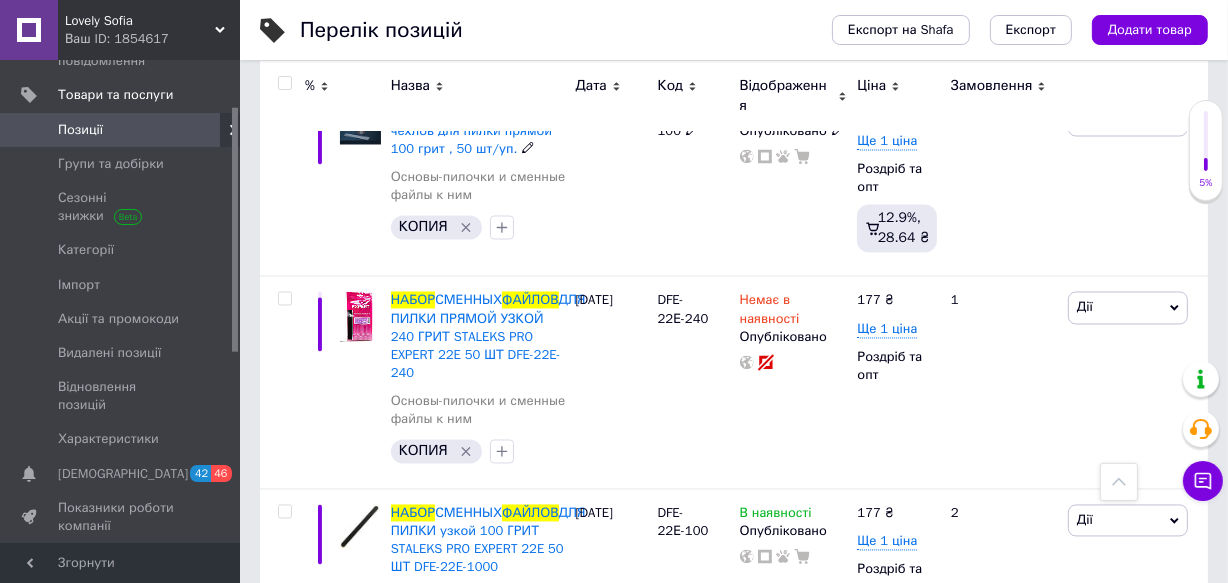 scroll, scrollTop: 3454, scrollLeft: 0, axis: vertical 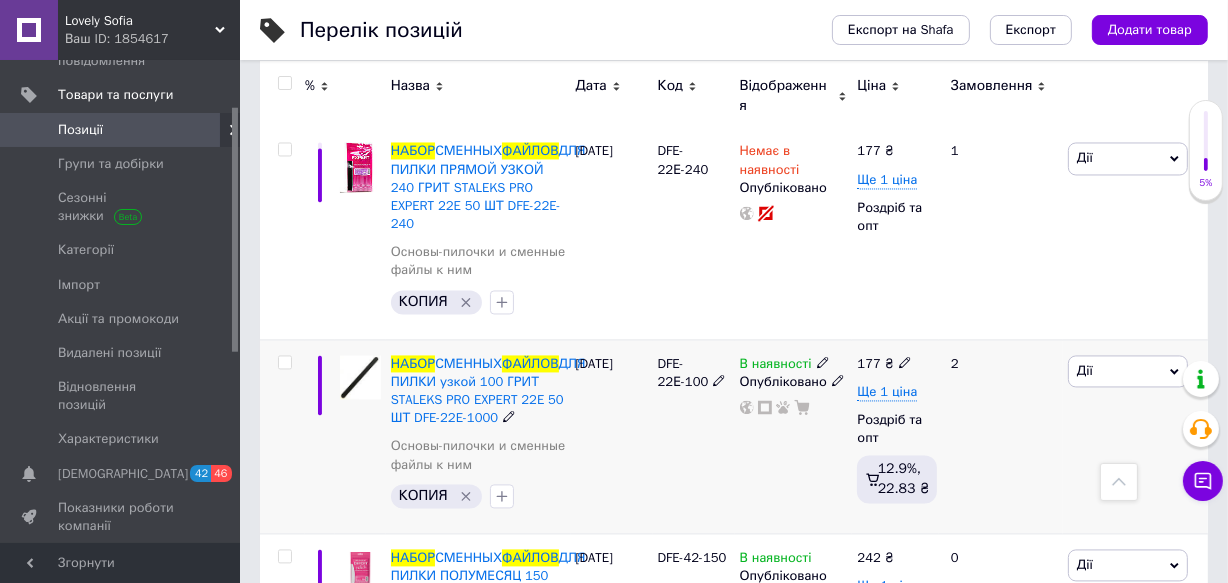 type on "набор файлов" 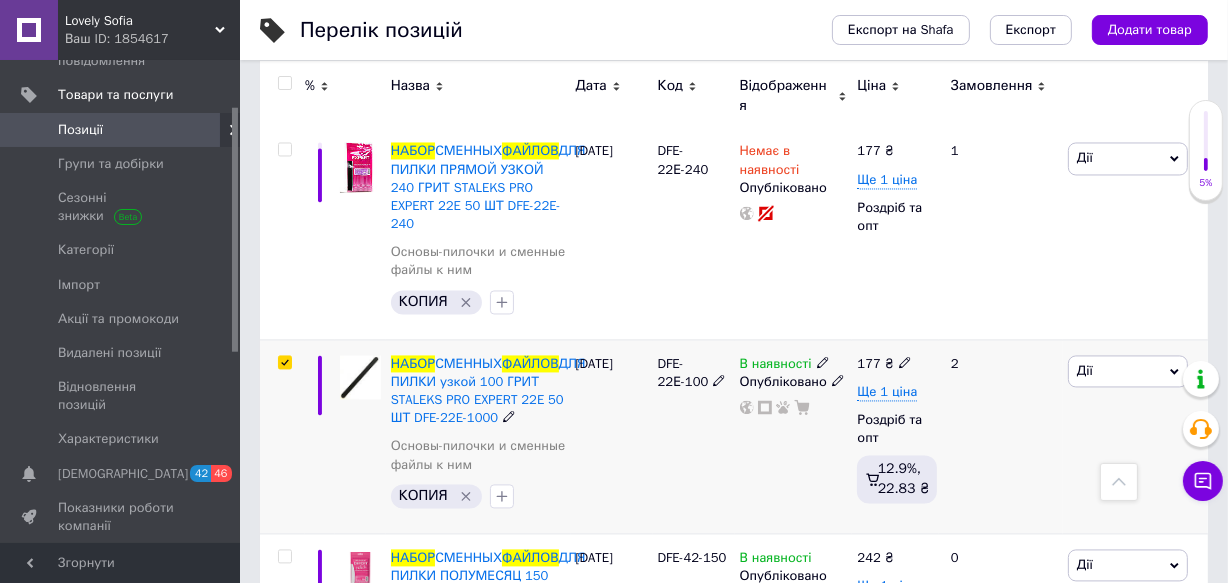 checkbox on "true" 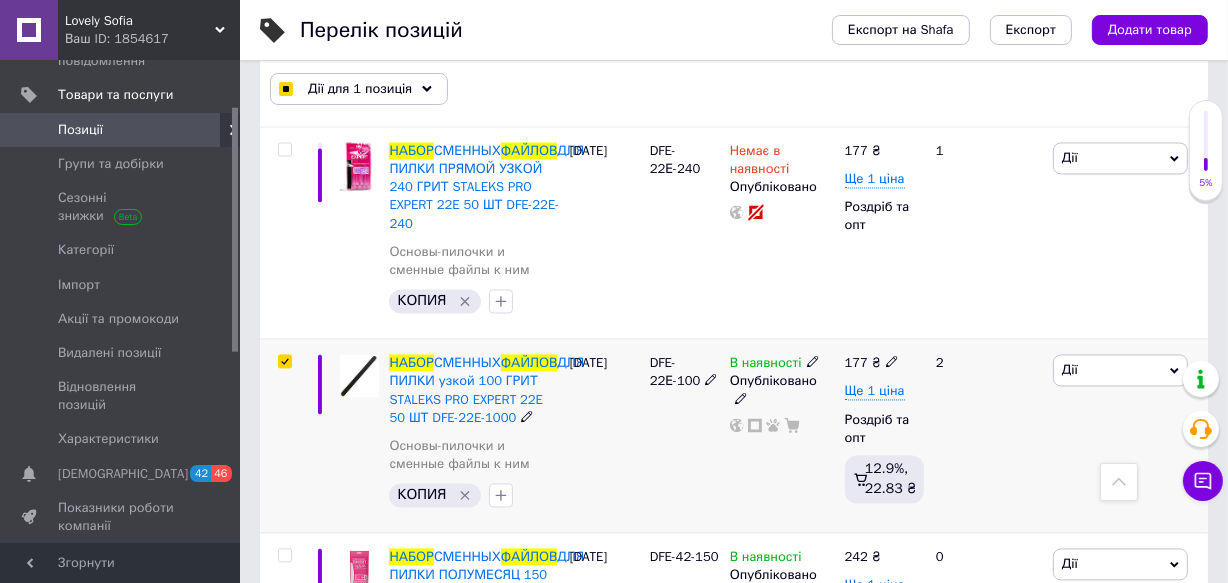 scroll, scrollTop: 3490, scrollLeft: 0, axis: vertical 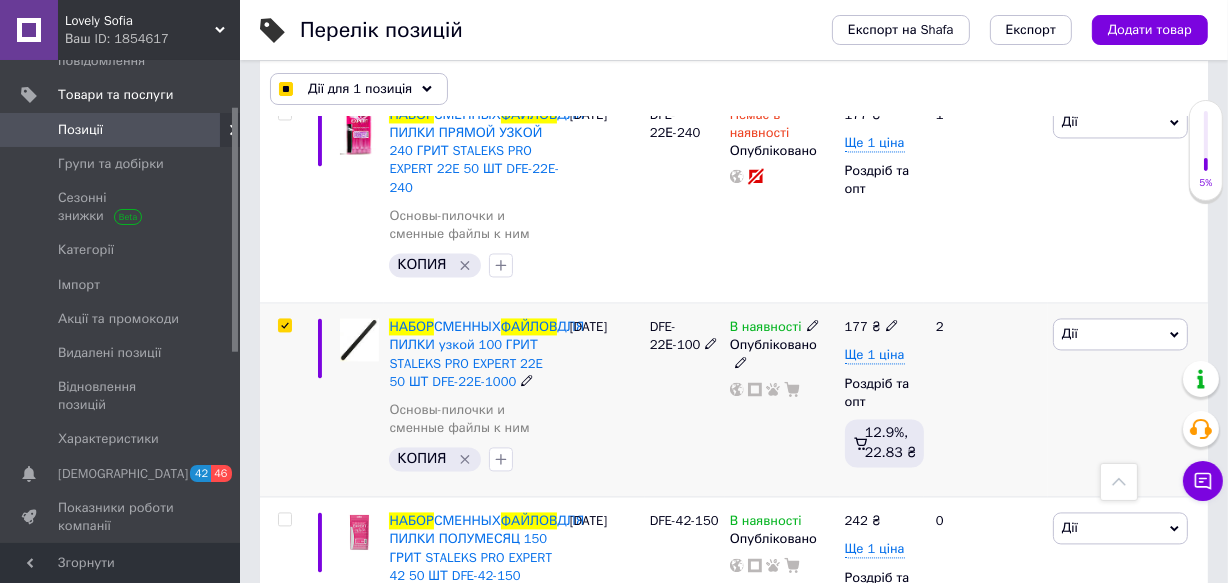 click 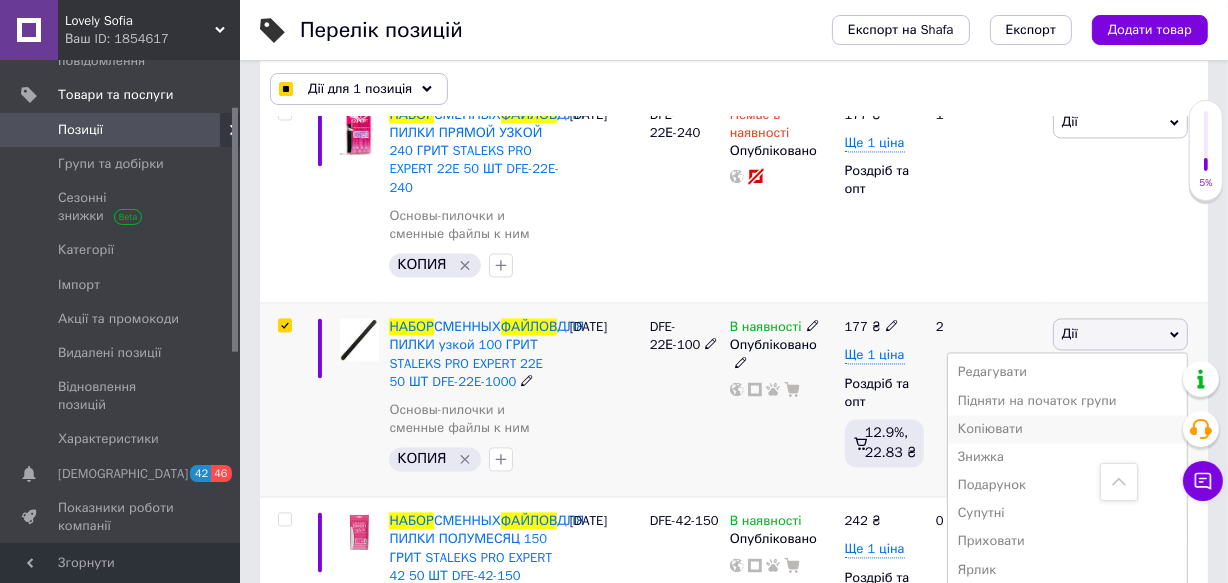 click on "Копіювати" at bounding box center [1067, 429] 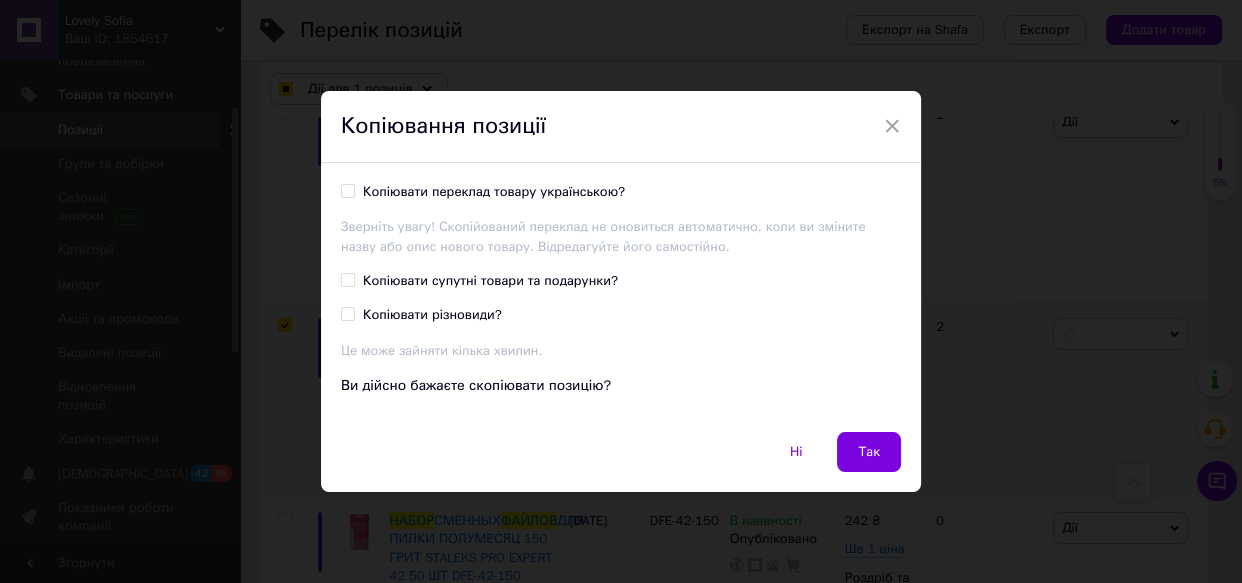 click on "Копіювати переклад товару українською?" at bounding box center [347, 190] 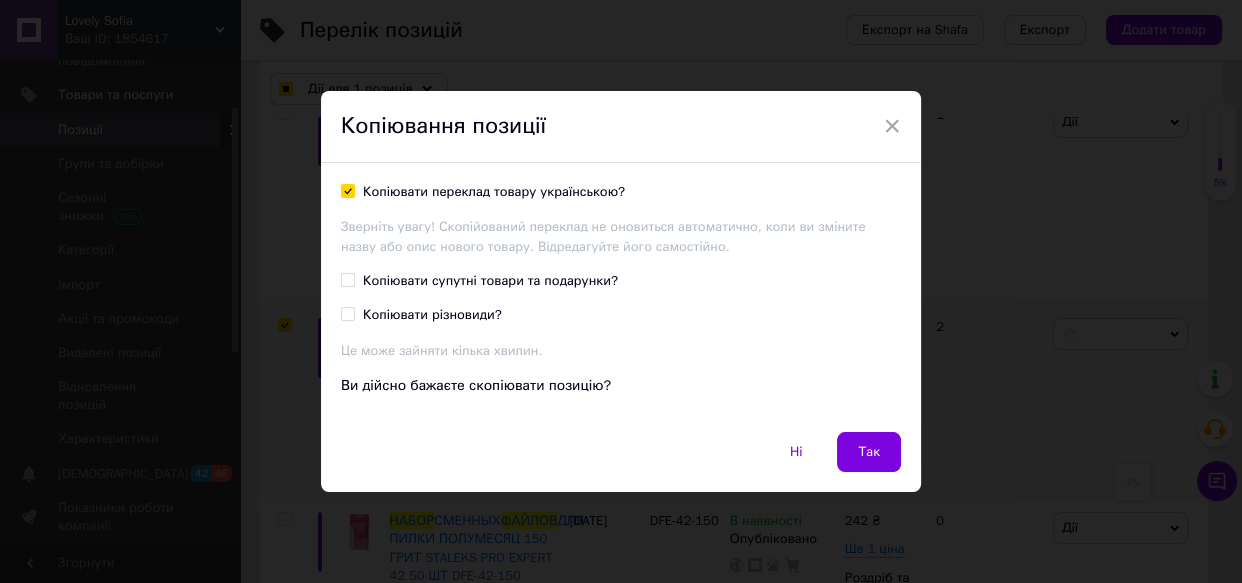 checkbox on "true" 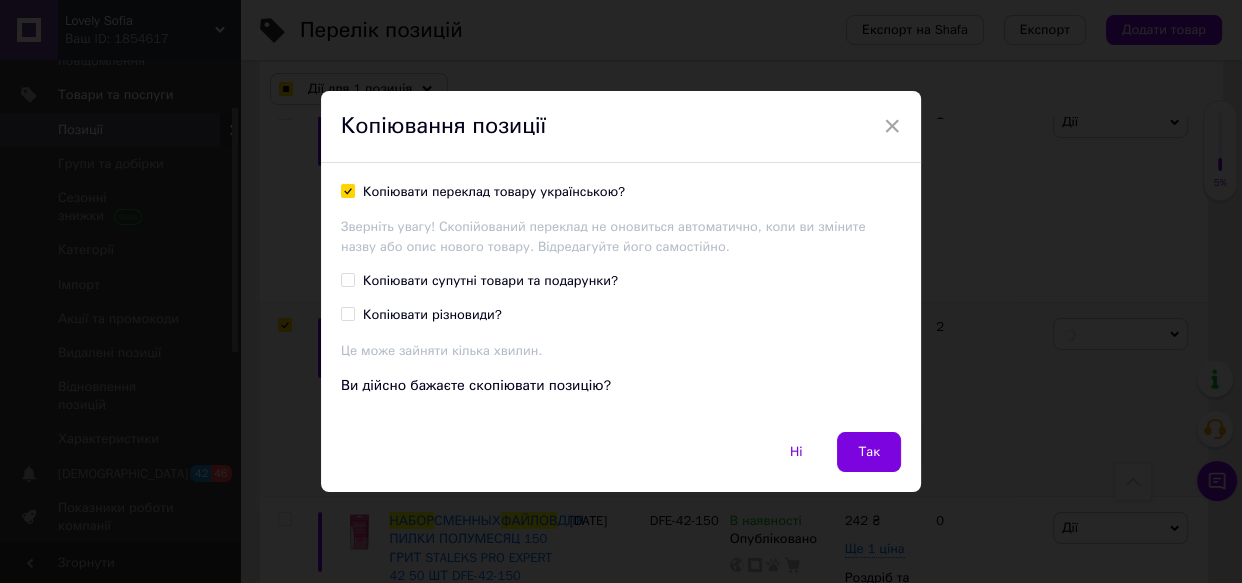 checkbox on "true" 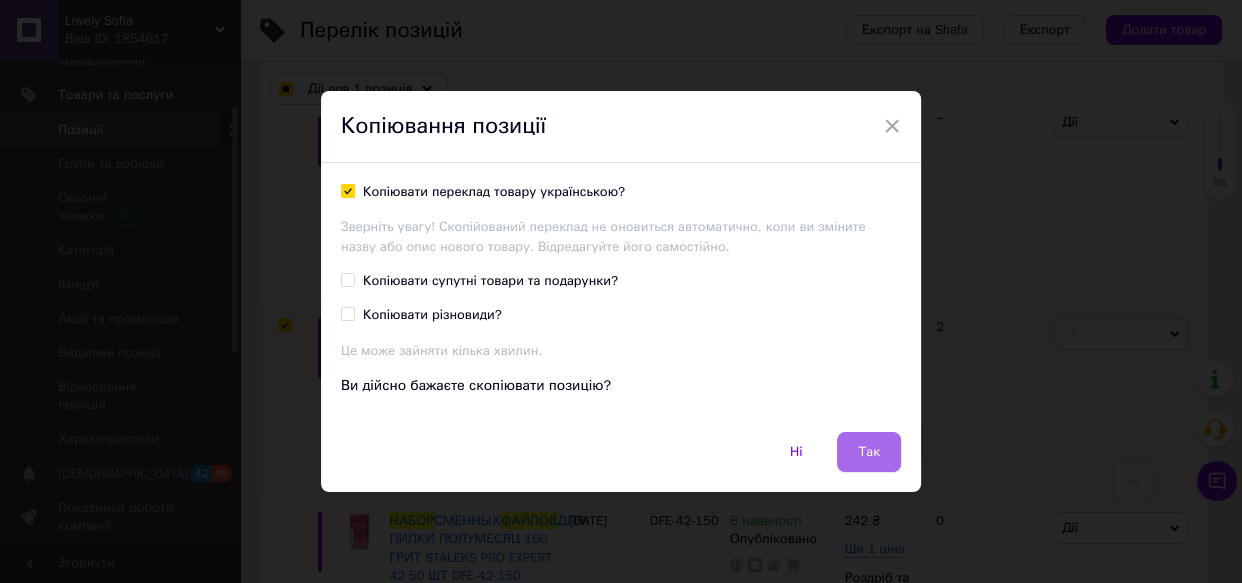 click on "Так" at bounding box center [869, 452] 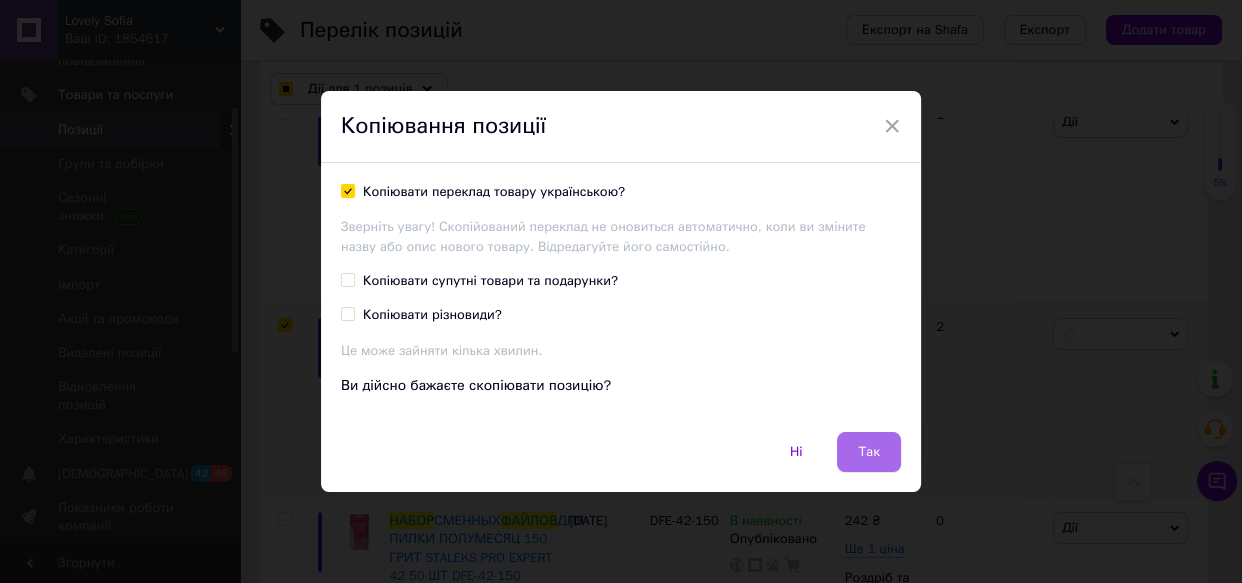 checkbox on "true" 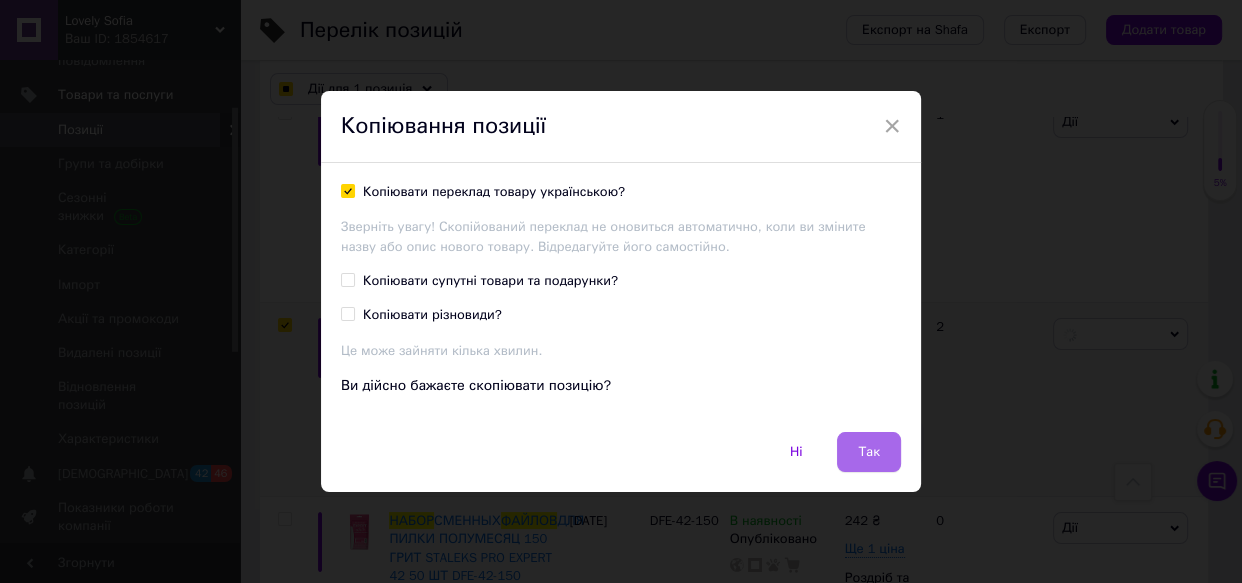 checkbox on "true" 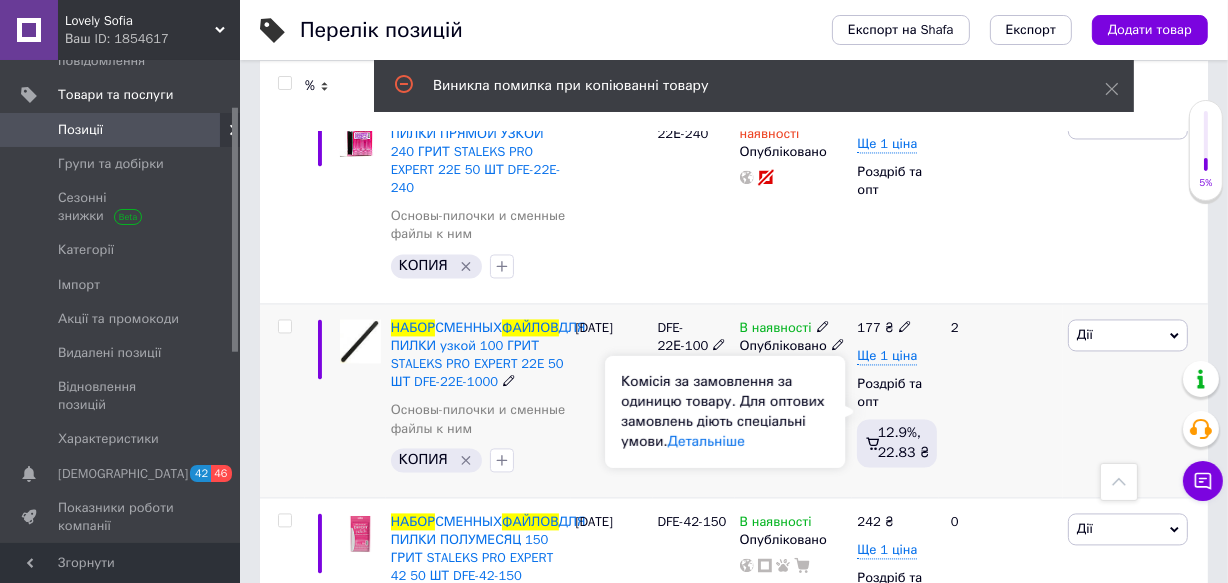 scroll, scrollTop: 3454, scrollLeft: 0, axis: vertical 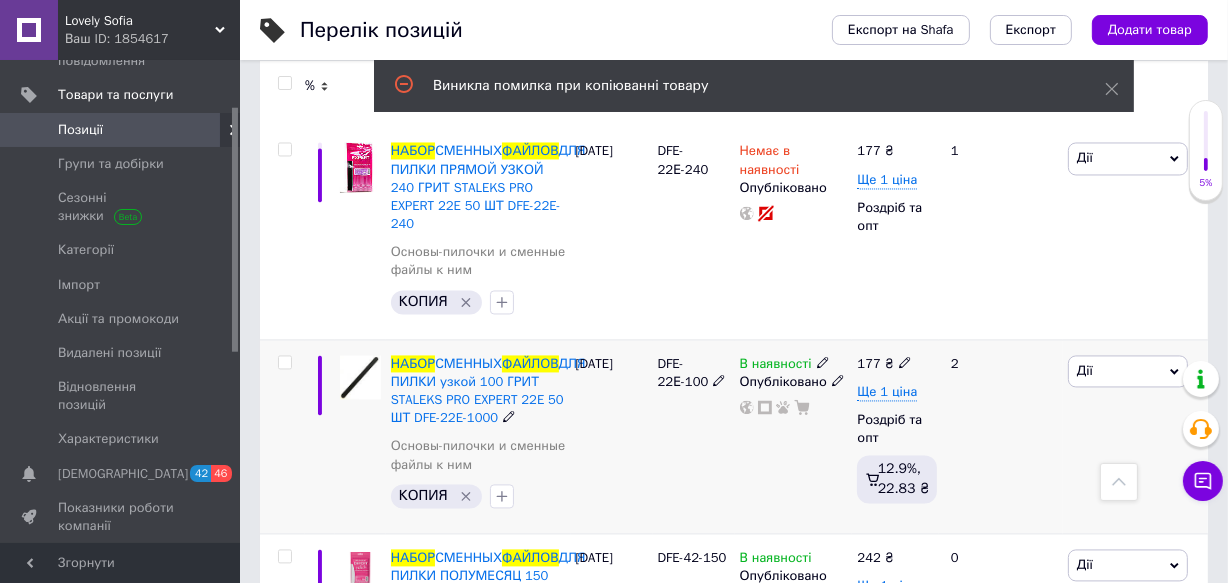 click at bounding box center [284, 362] 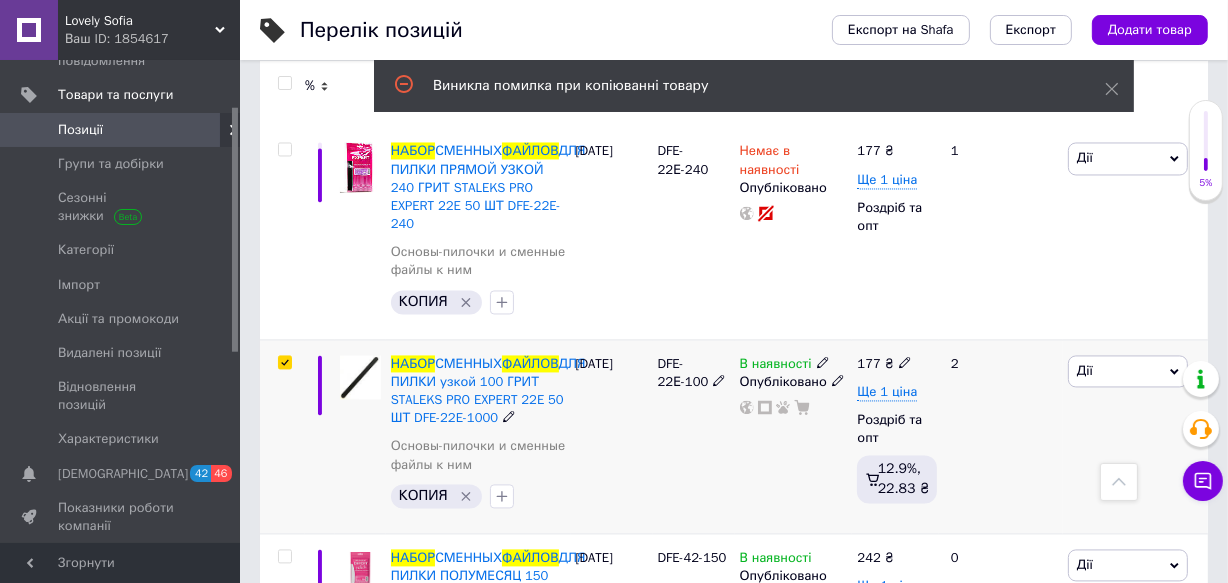 checkbox on "true" 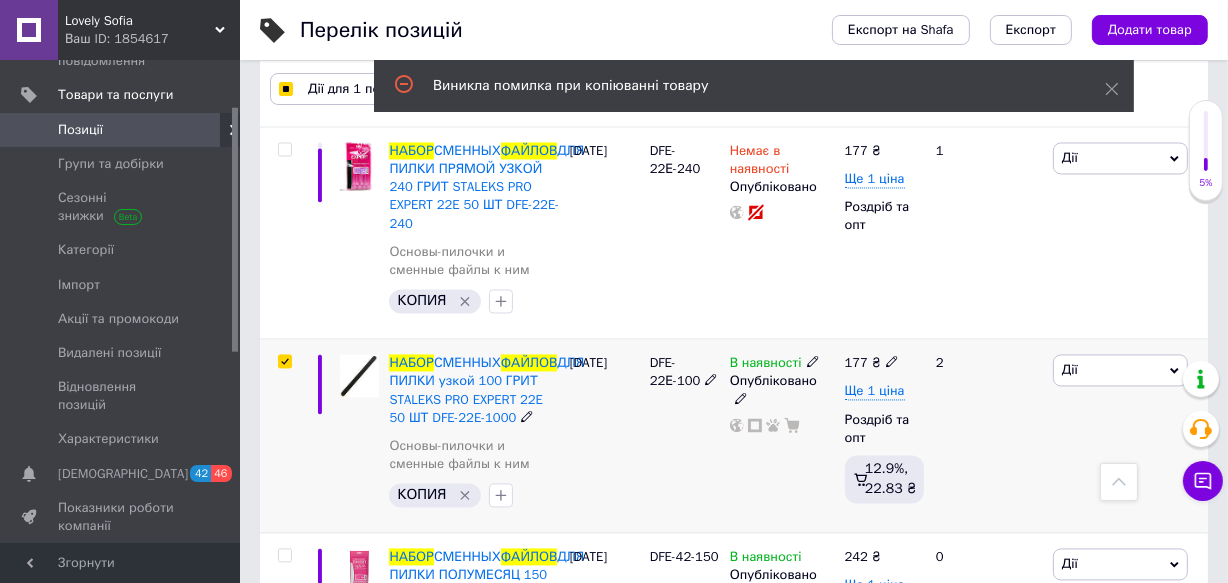 scroll, scrollTop: 3490, scrollLeft: 0, axis: vertical 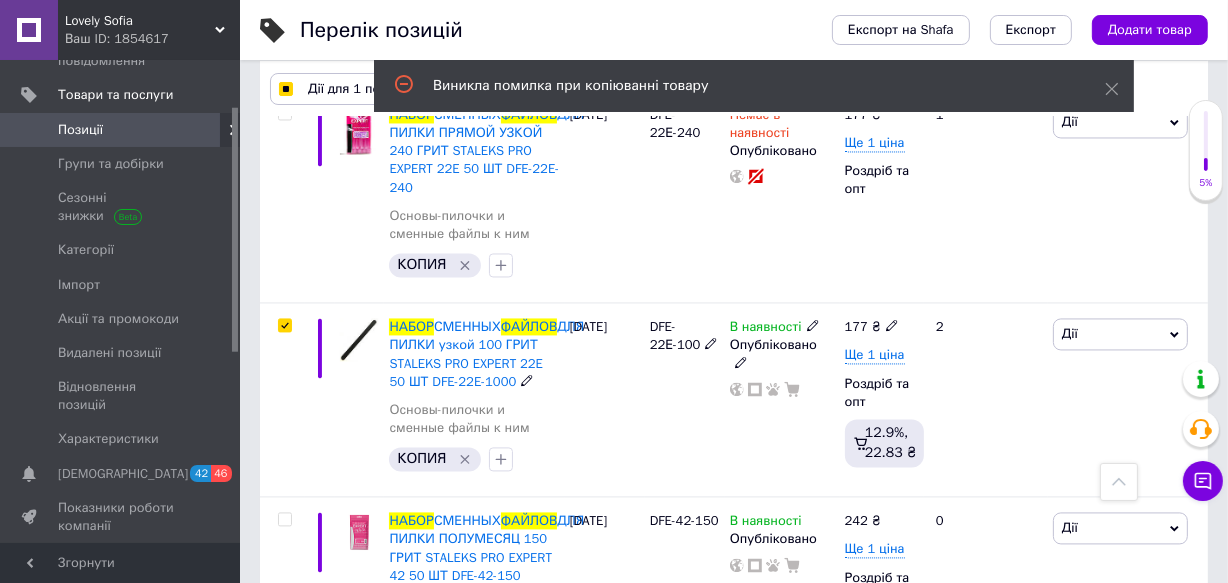 click 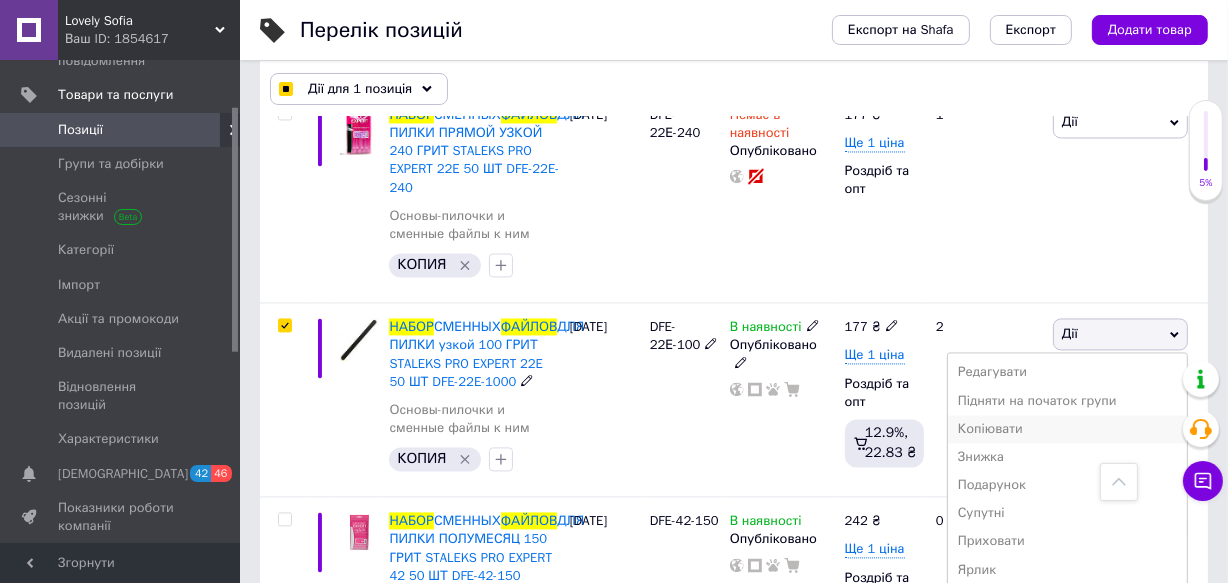 click on "Копіювати" at bounding box center (1067, 429) 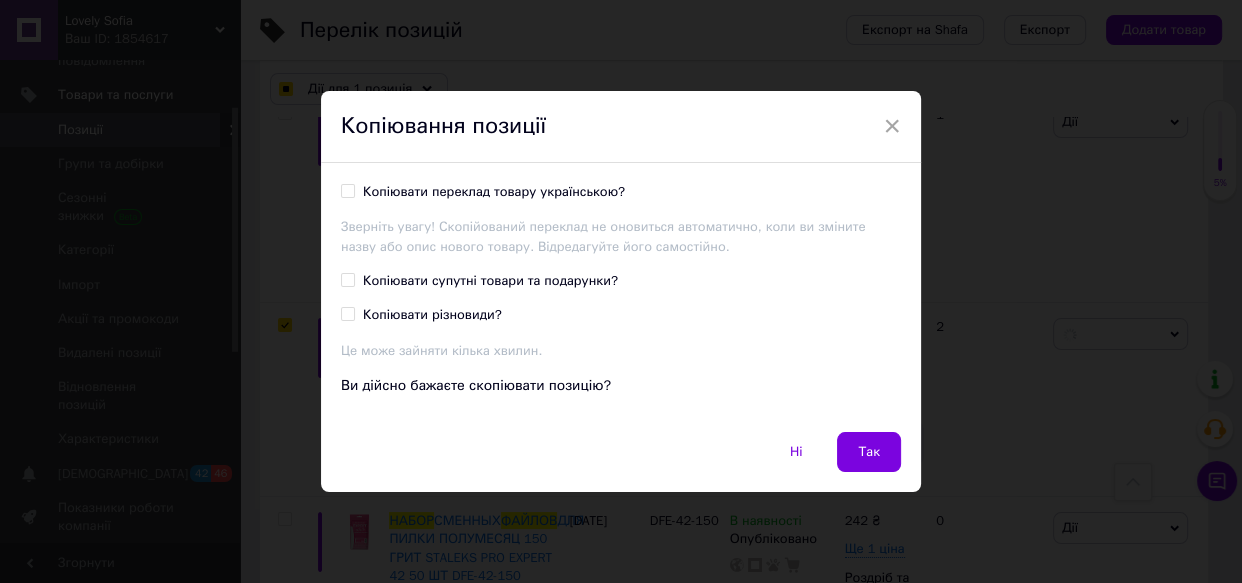 click on "Копіювати переклад товару українською?" at bounding box center [347, 190] 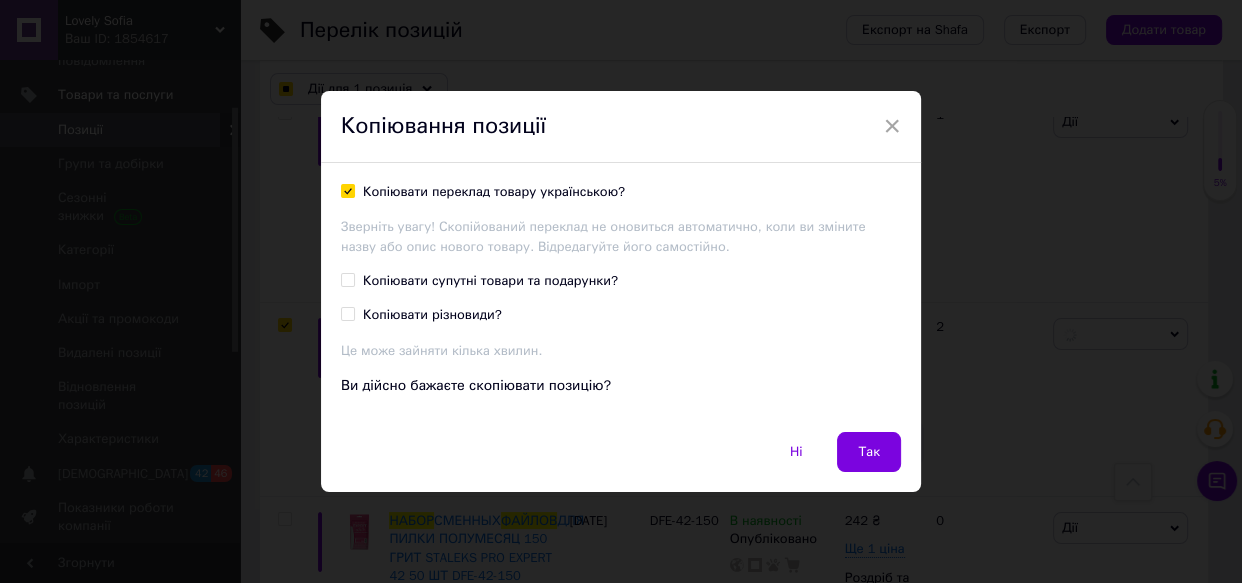 checkbox on "true" 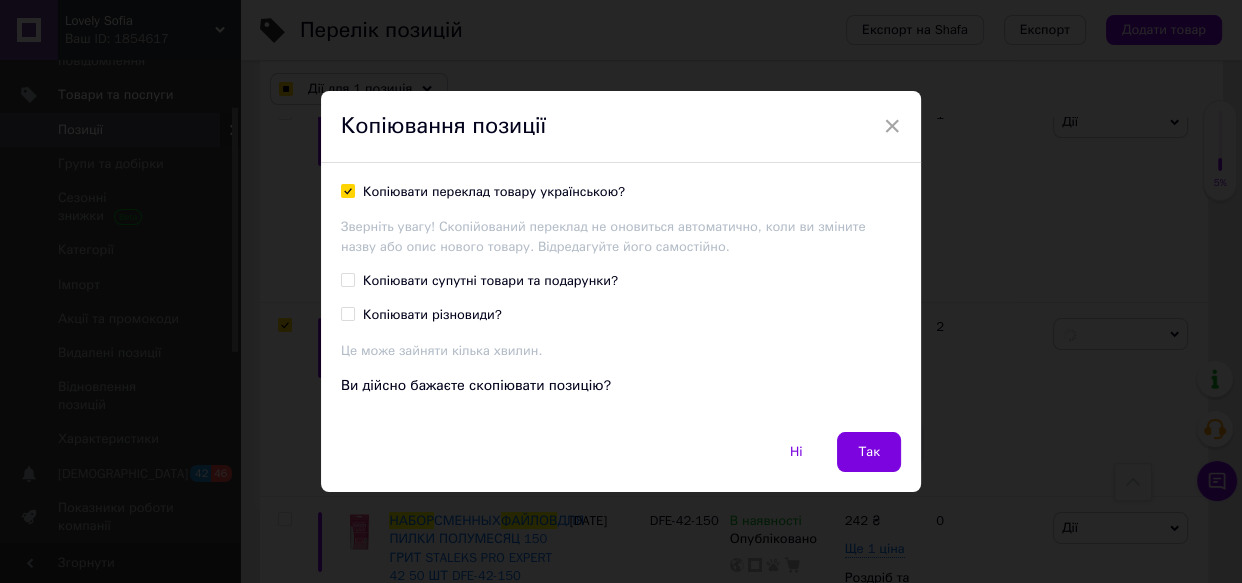 checkbox on "true" 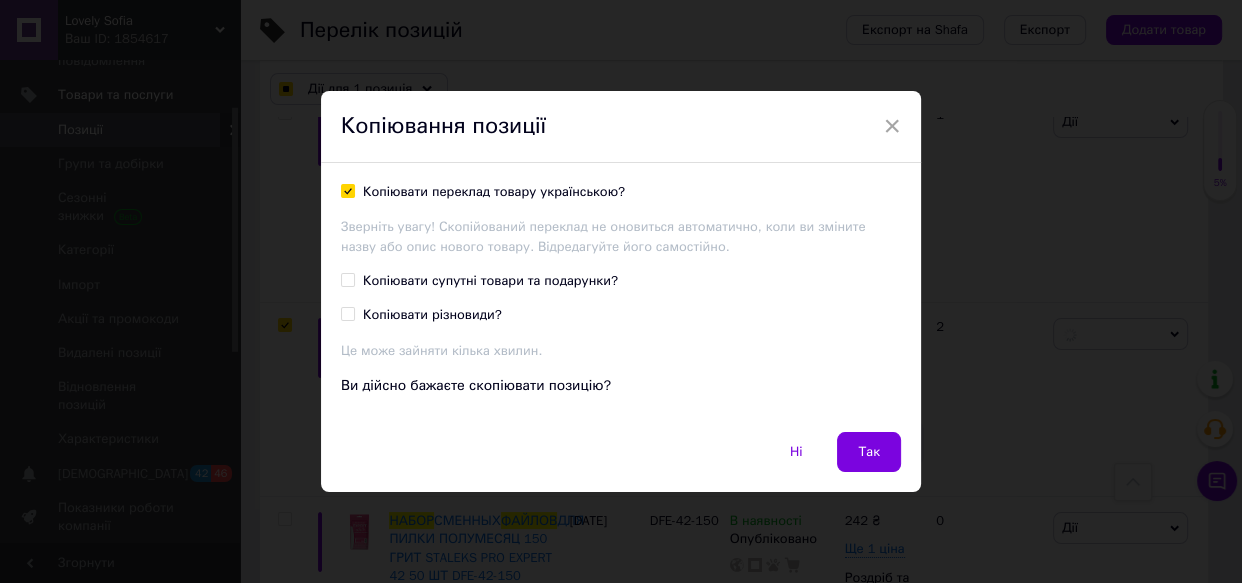 checkbox on "true" 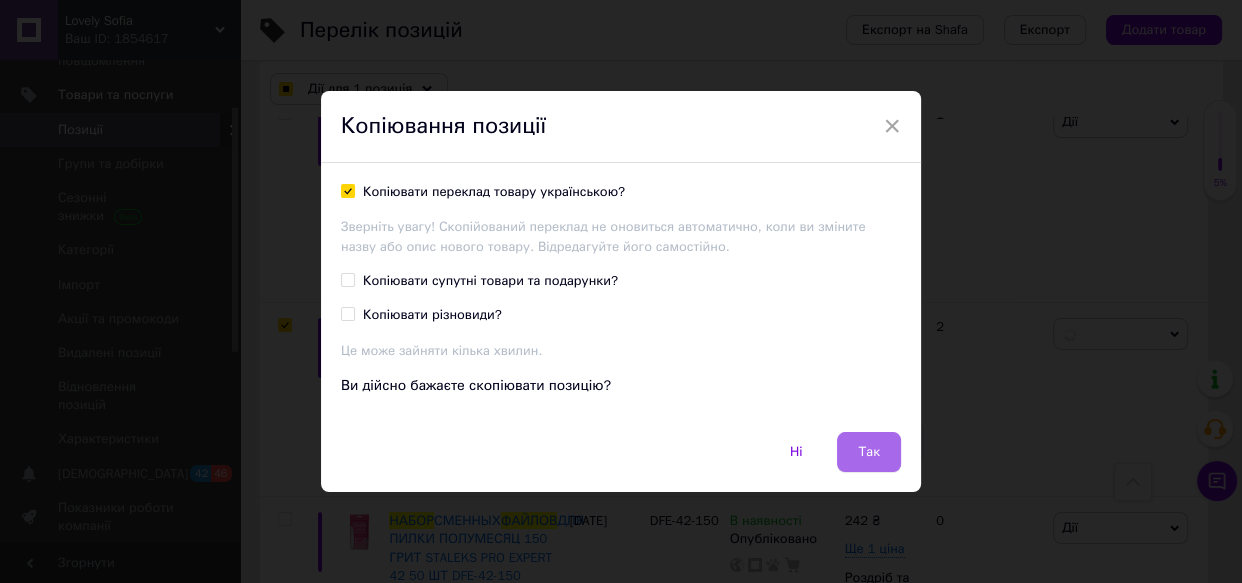 click on "Так" at bounding box center [869, 452] 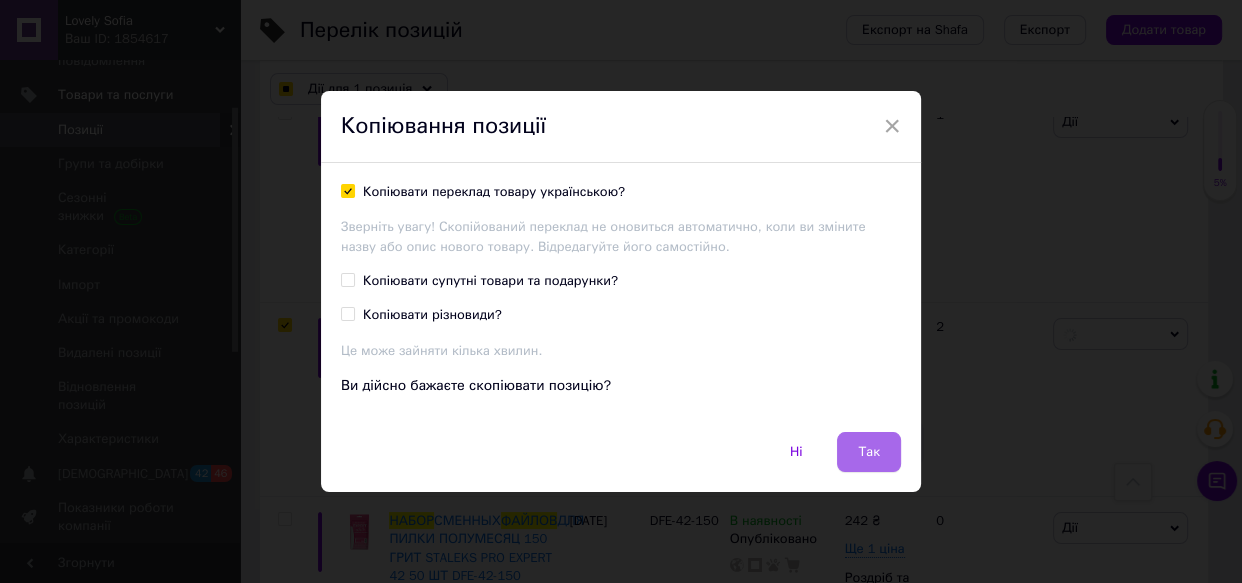 checkbox on "true" 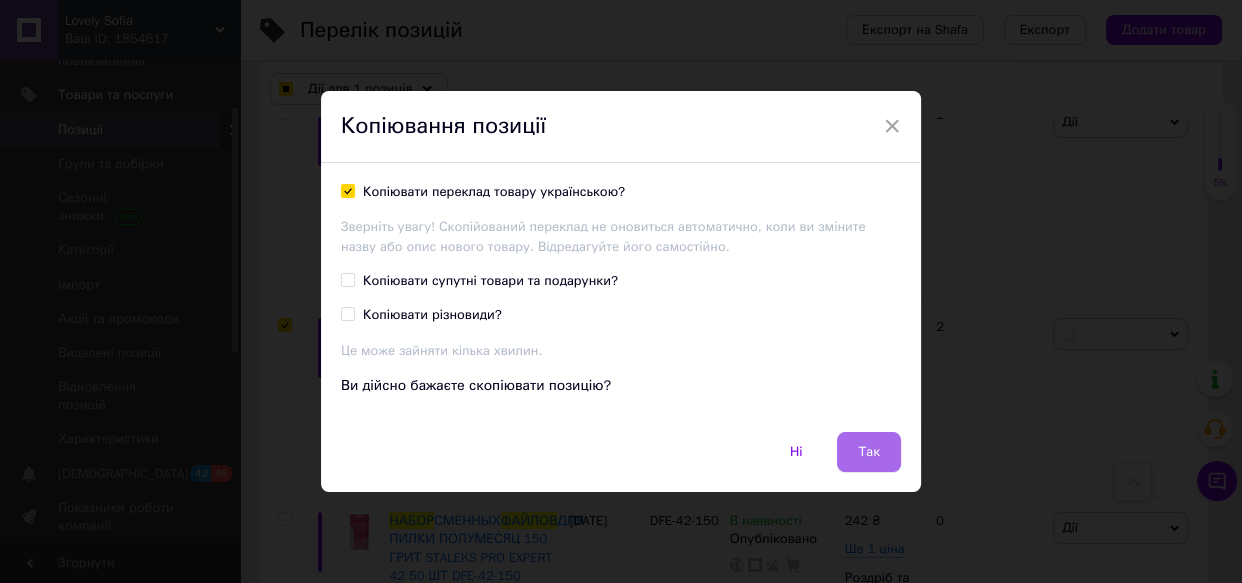 checkbox on "true" 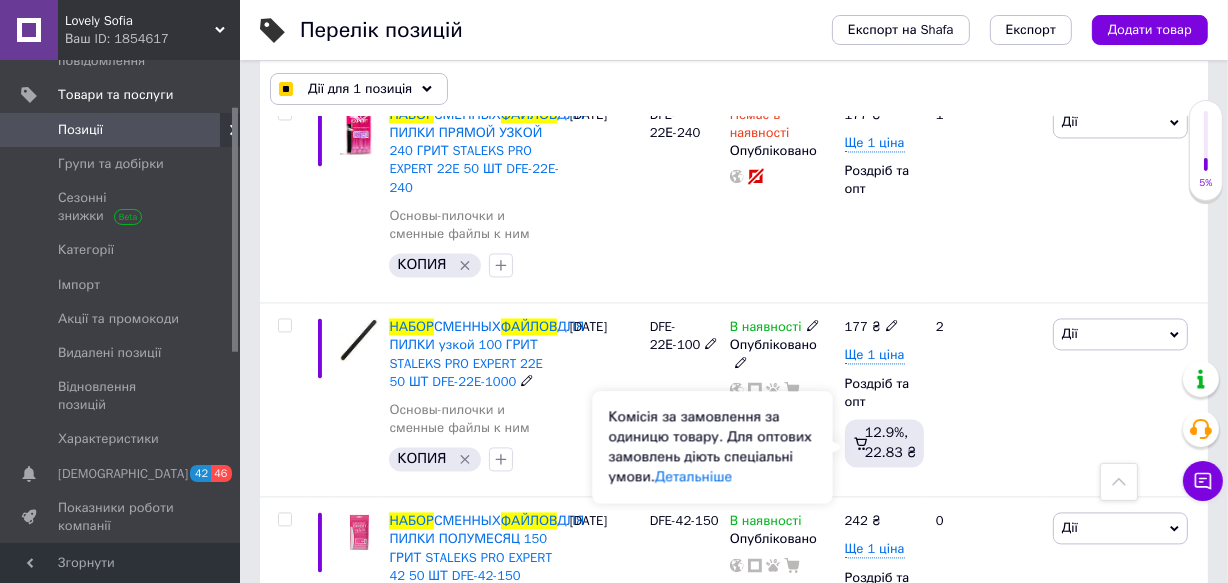 checkbox on "false" 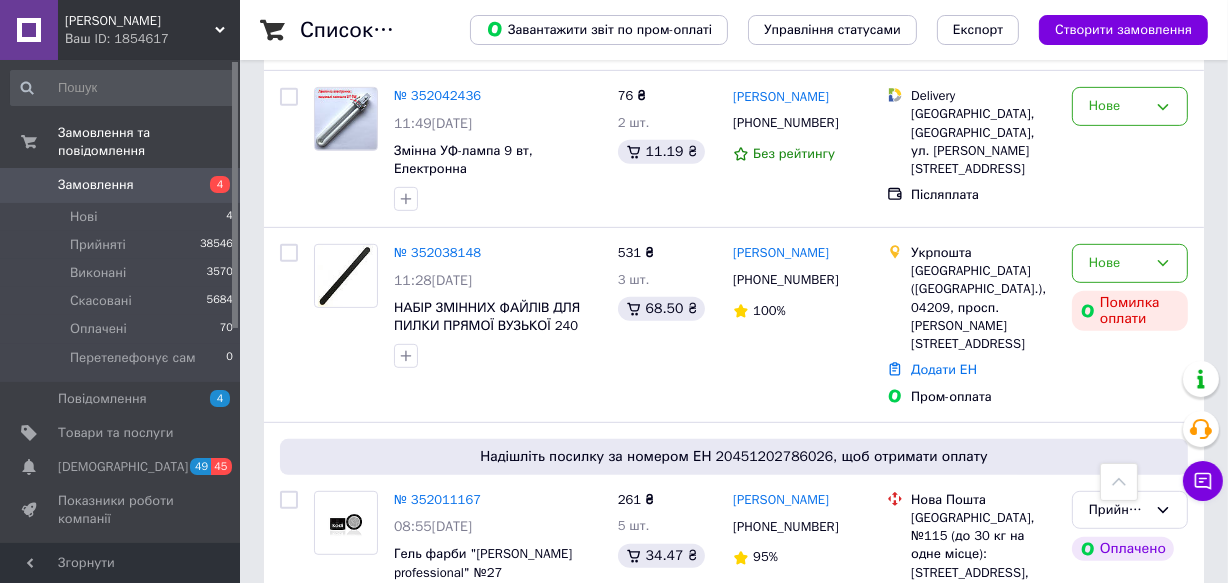 scroll, scrollTop: 818, scrollLeft: 0, axis: vertical 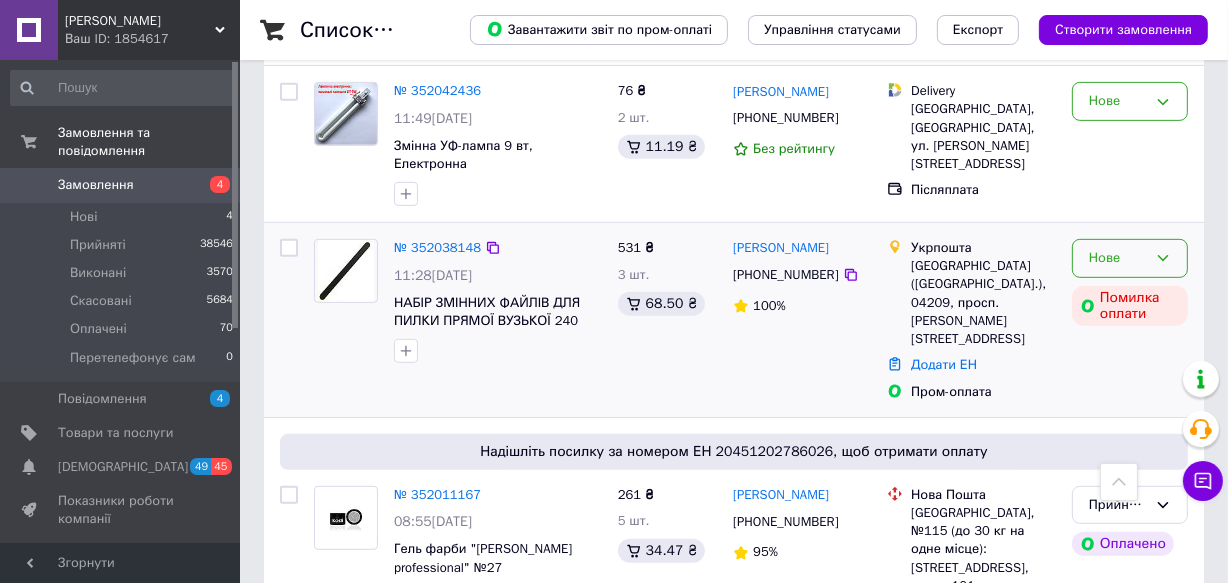 click 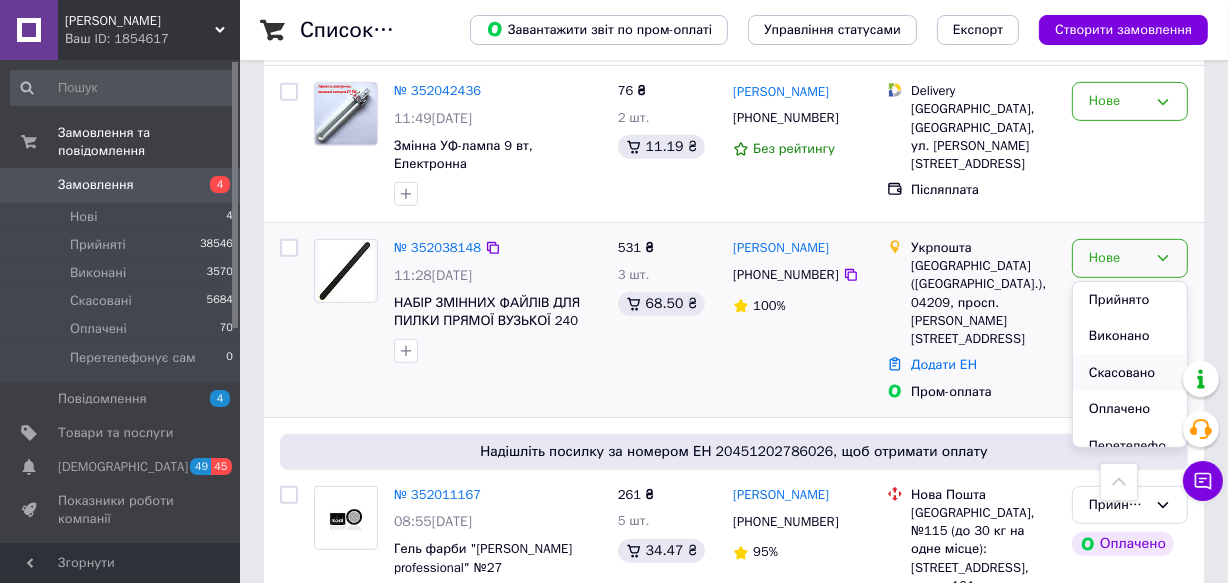 click on "Скасовано" at bounding box center [1130, 373] 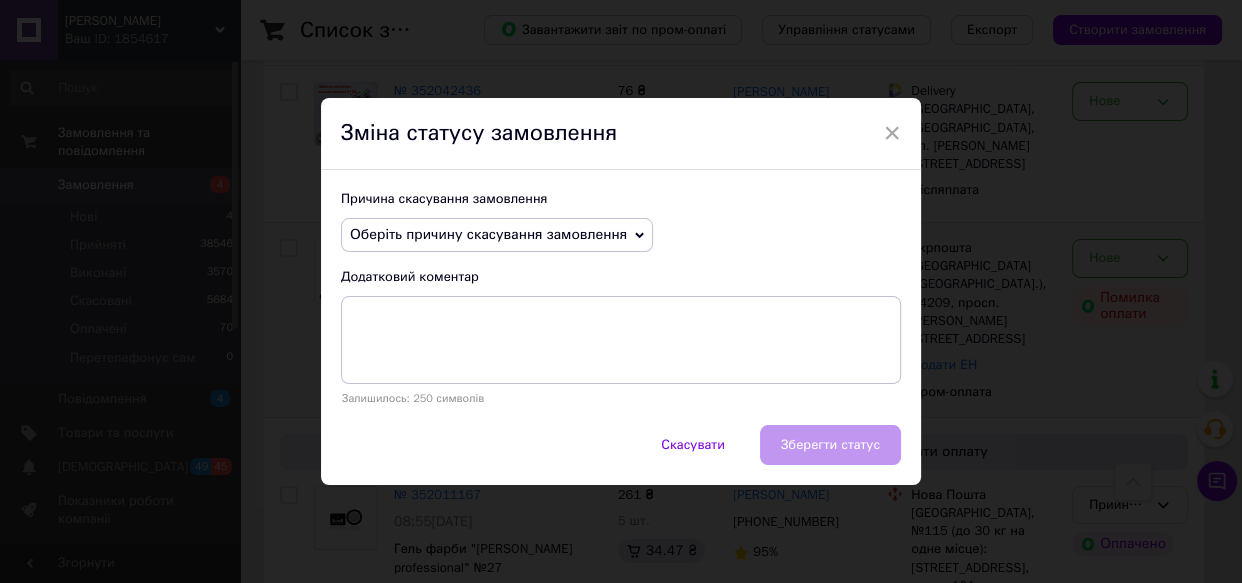 click 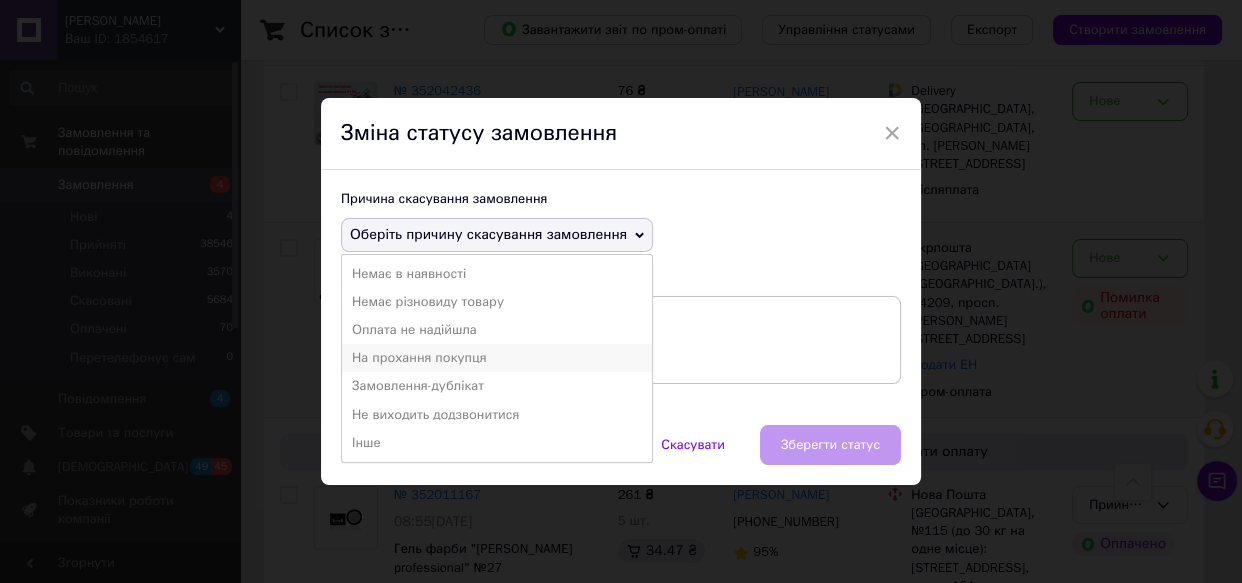 click on "На прохання покупця" at bounding box center [497, 358] 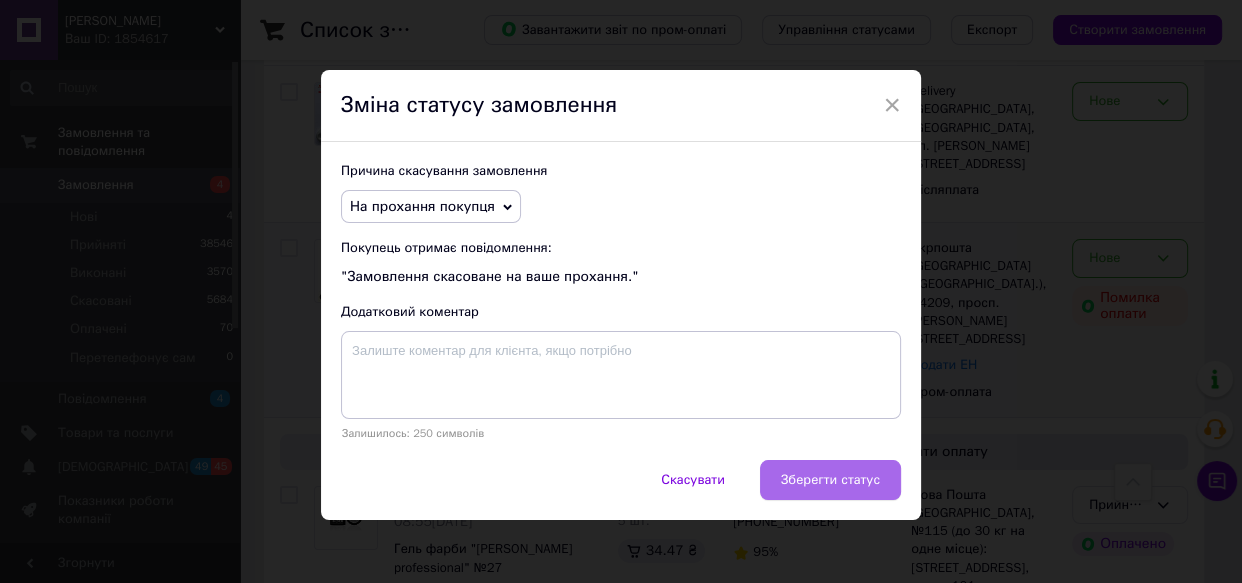 click on "Зберегти статус" at bounding box center [830, 480] 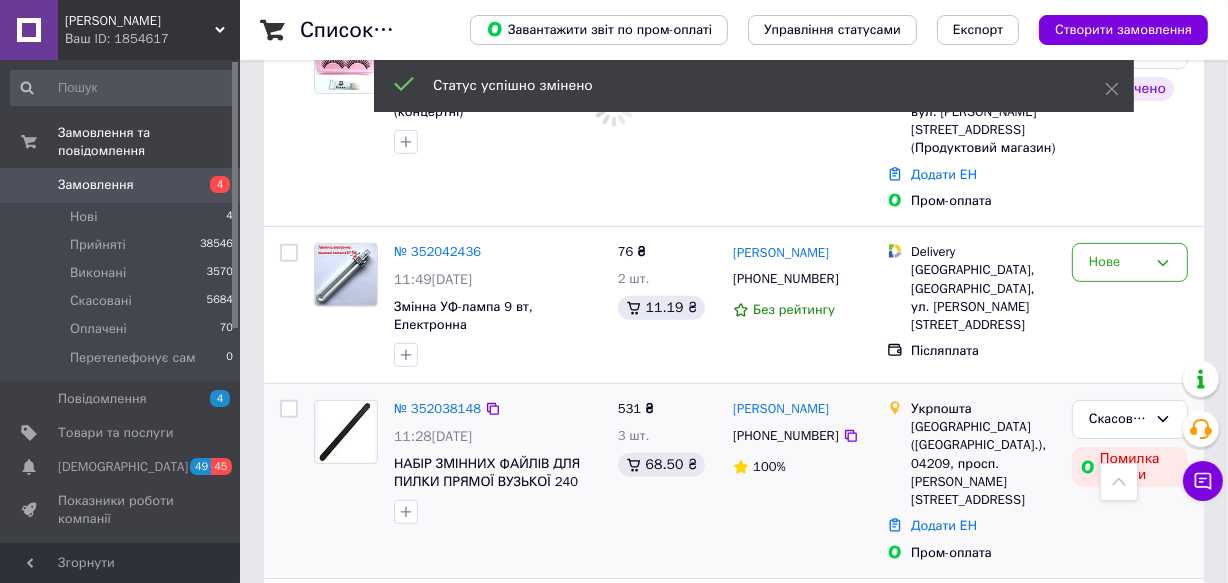scroll, scrollTop: 636, scrollLeft: 0, axis: vertical 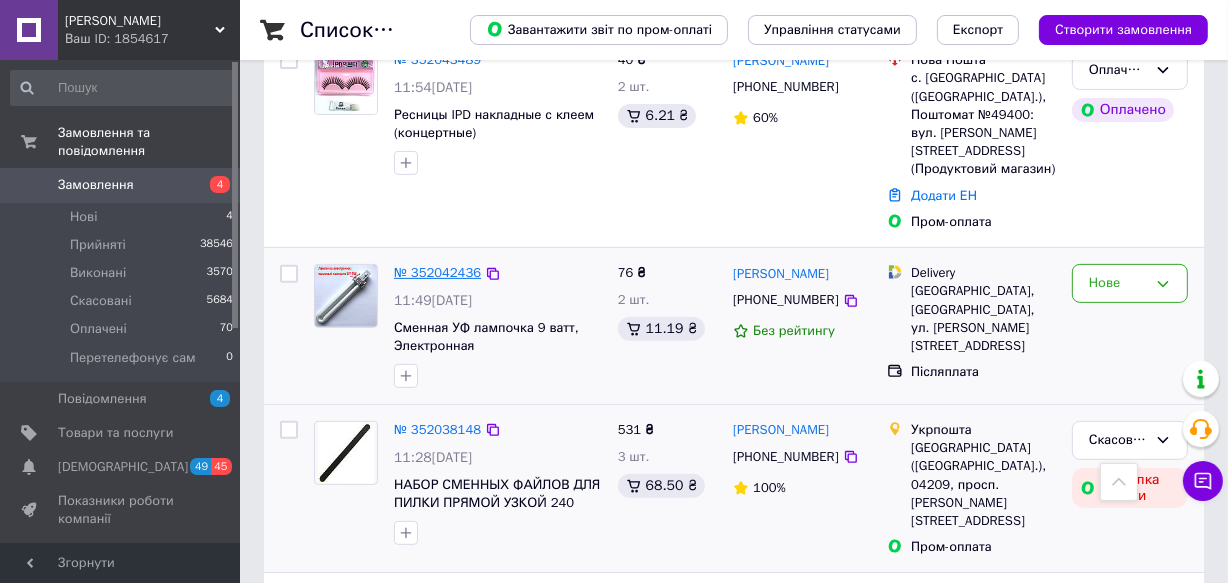 click on "№ 352042436" at bounding box center (437, 272) 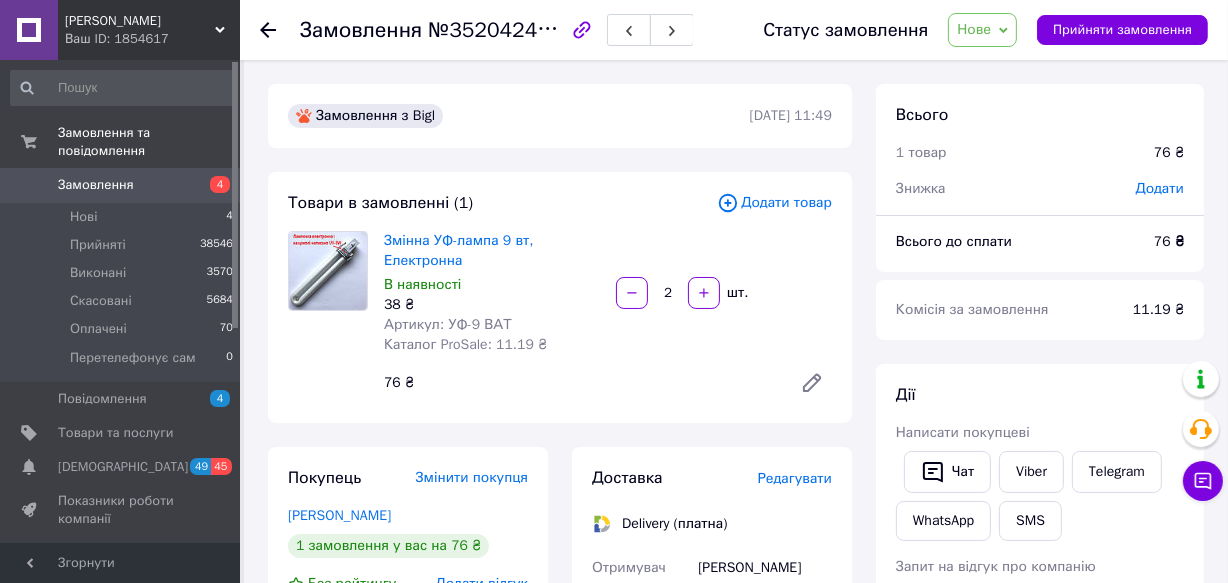 scroll, scrollTop: 363, scrollLeft: 0, axis: vertical 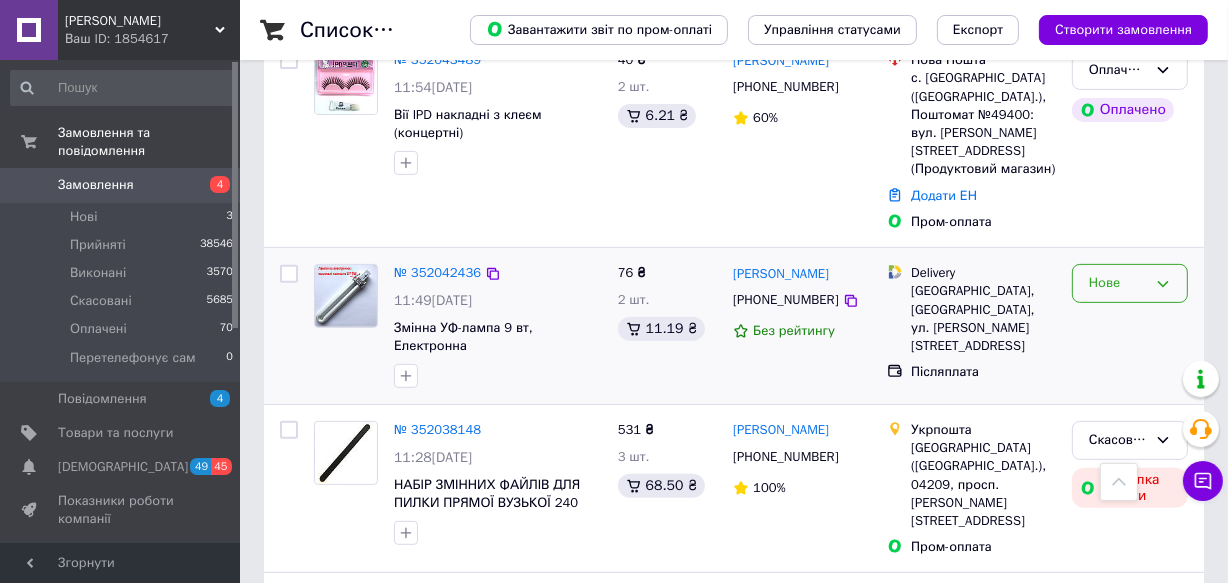 click 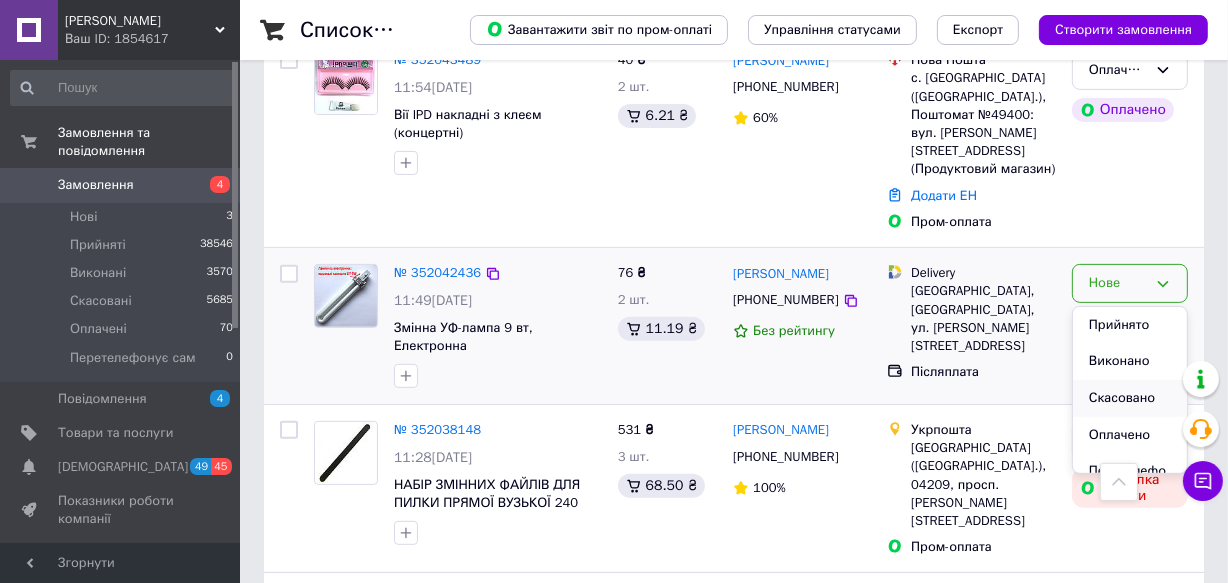 click on "Скасовано" at bounding box center [1130, 398] 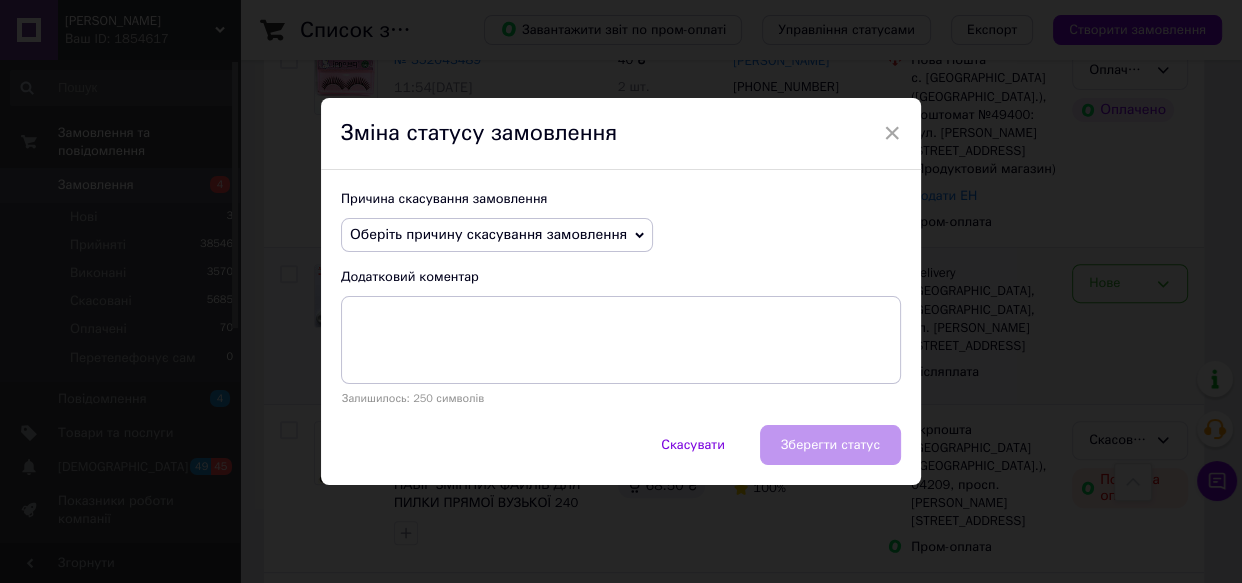 click 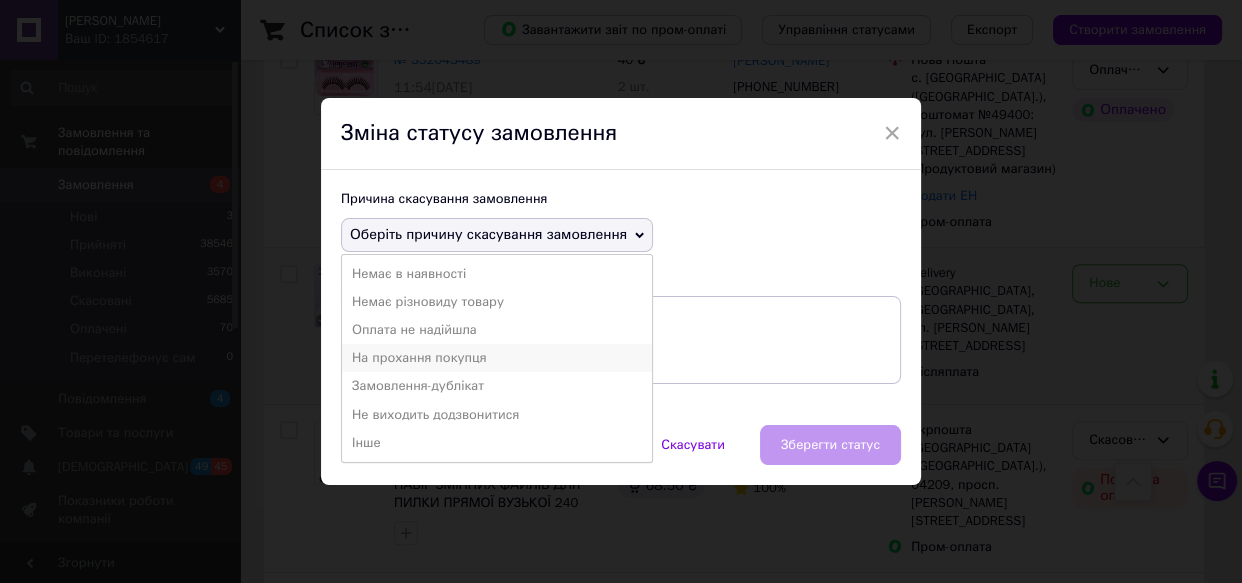 click on "На прохання покупця" at bounding box center (497, 358) 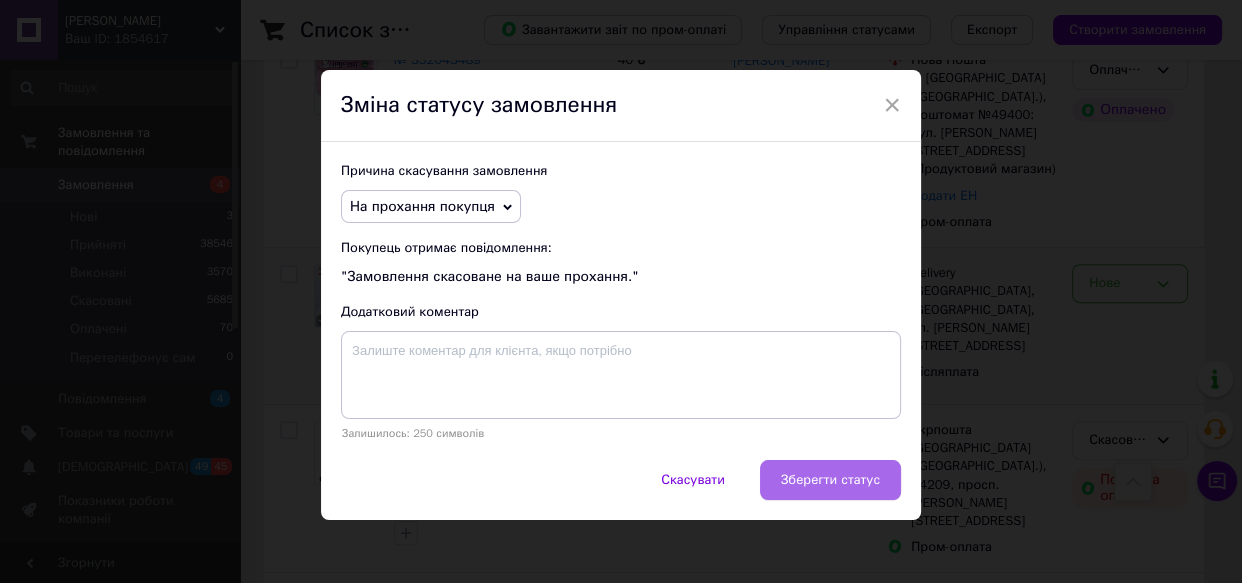 click on "Зберегти статус" at bounding box center (830, 480) 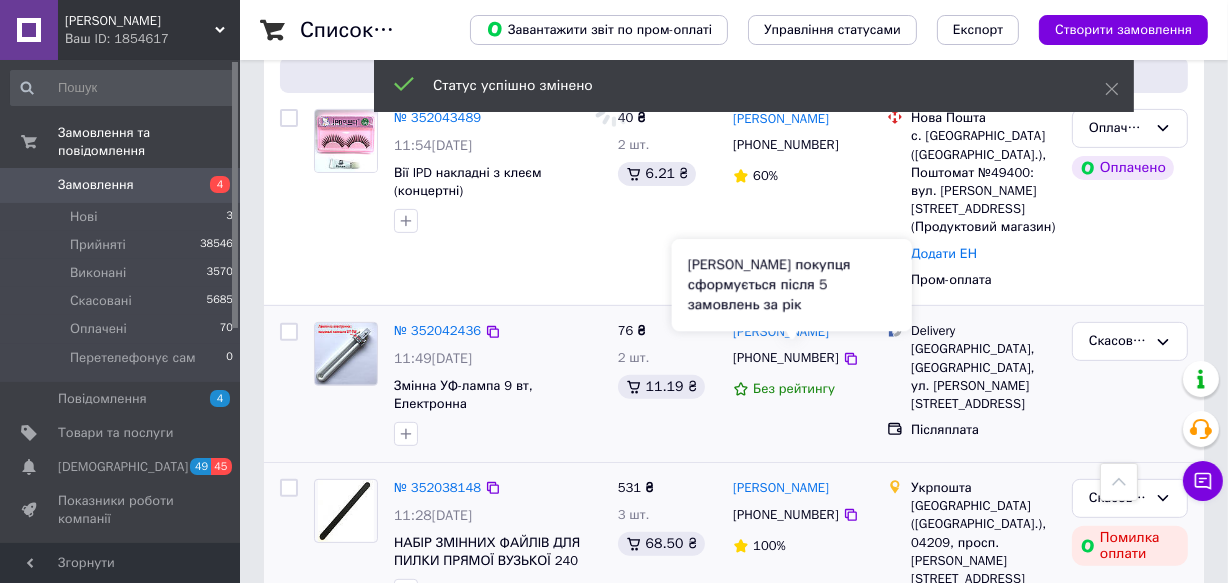 scroll, scrollTop: 363, scrollLeft: 0, axis: vertical 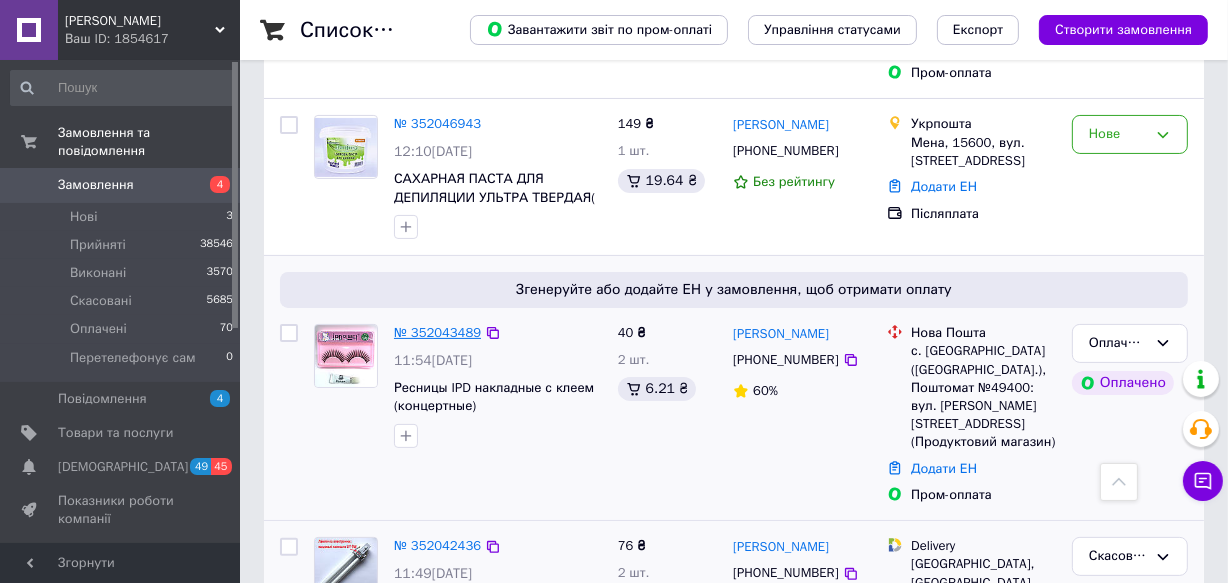 click on "№ 352043489" at bounding box center [437, 332] 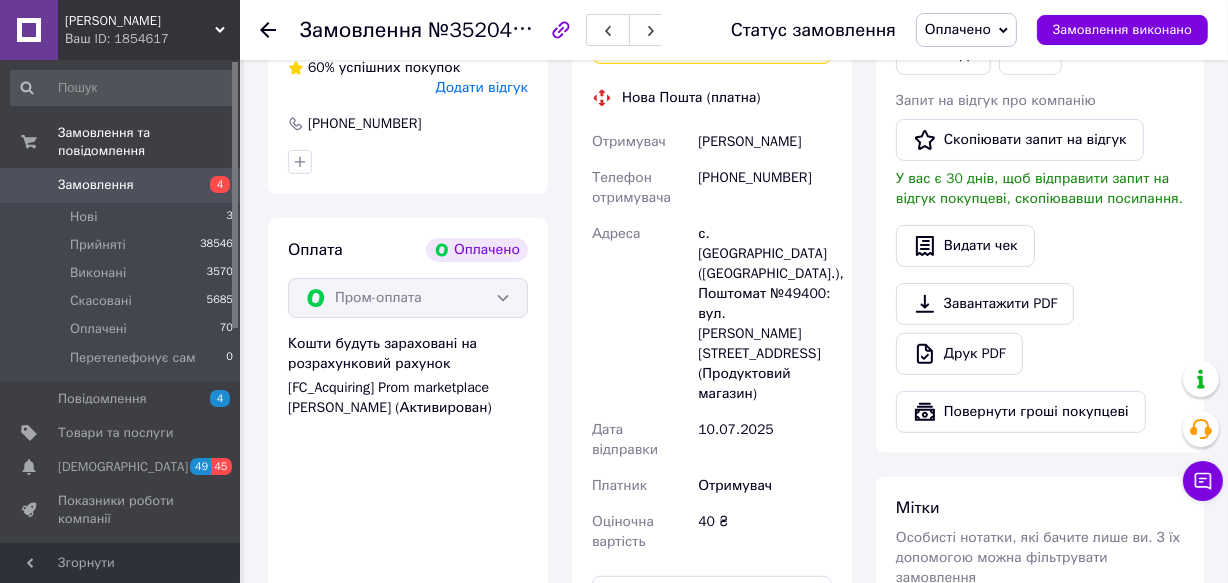 scroll, scrollTop: 636, scrollLeft: 0, axis: vertical 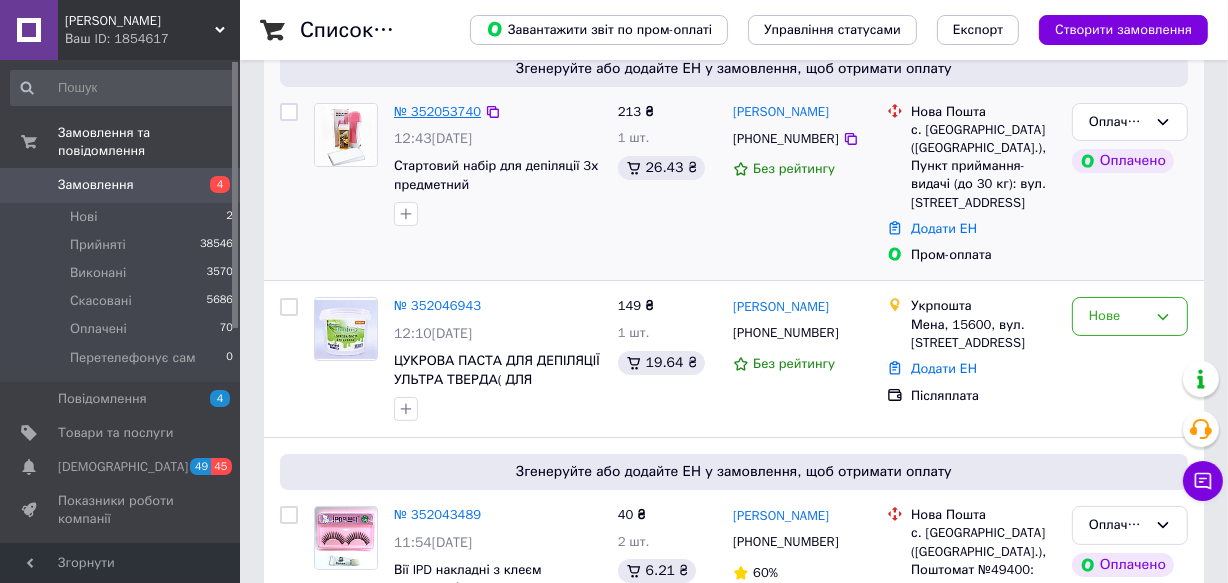 click on "№ 352053740" at bounding box center (437, 111) 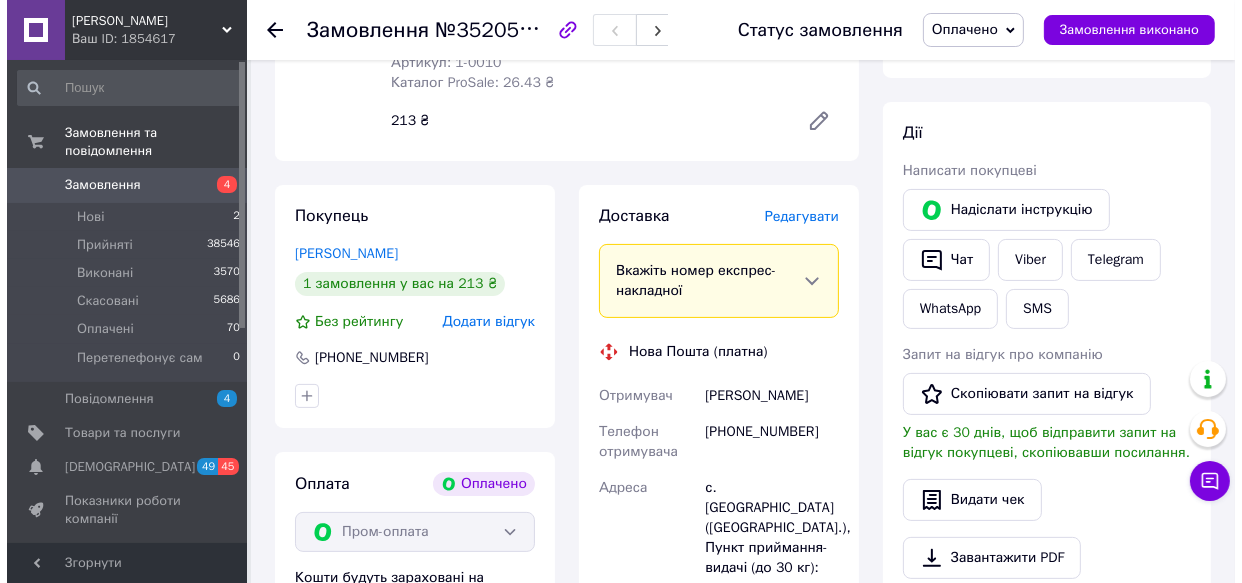 scroll, scrollTop: 363, scrollLeft: 0, axis: vertical 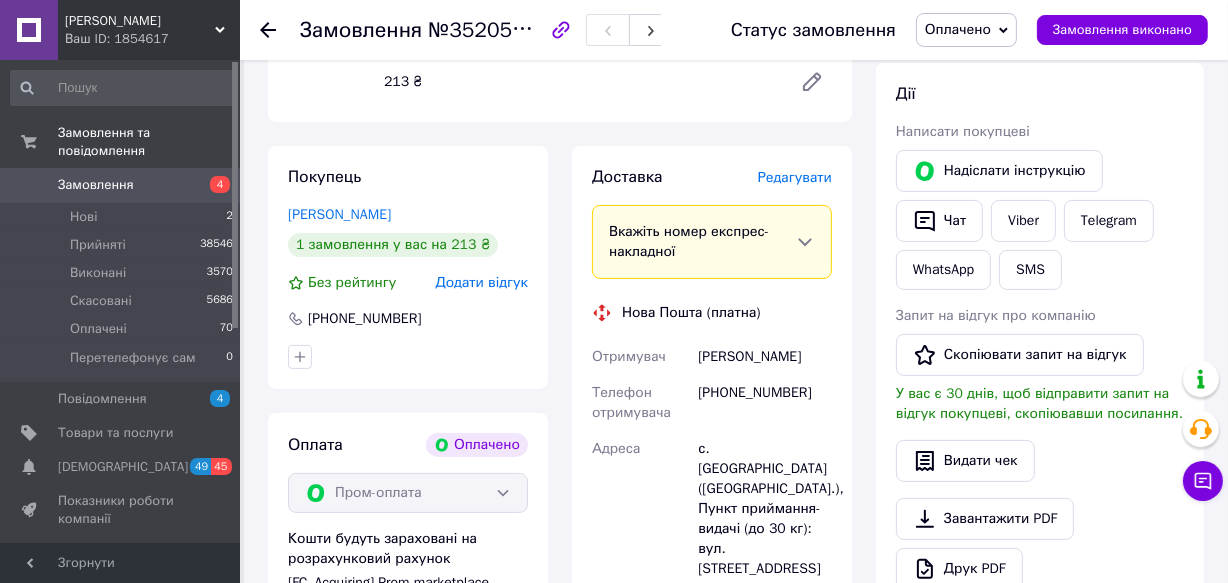click on "Редагувати" at bounding box center [795, 177] 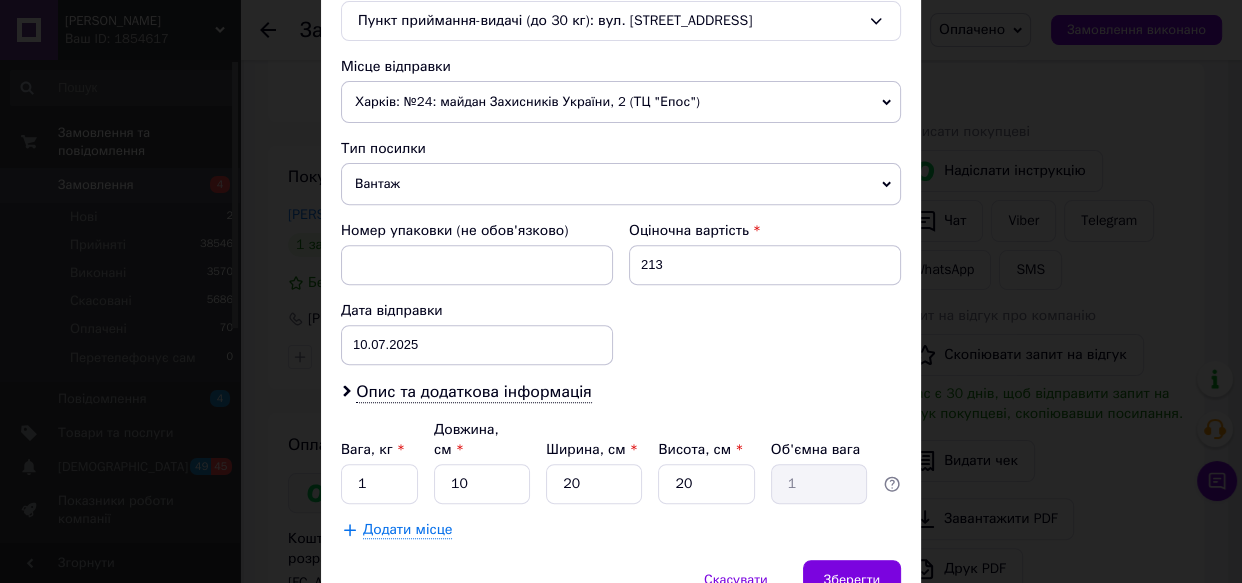 scroll, scrollTop: 727, scrollLeft: 0, axis: vertical 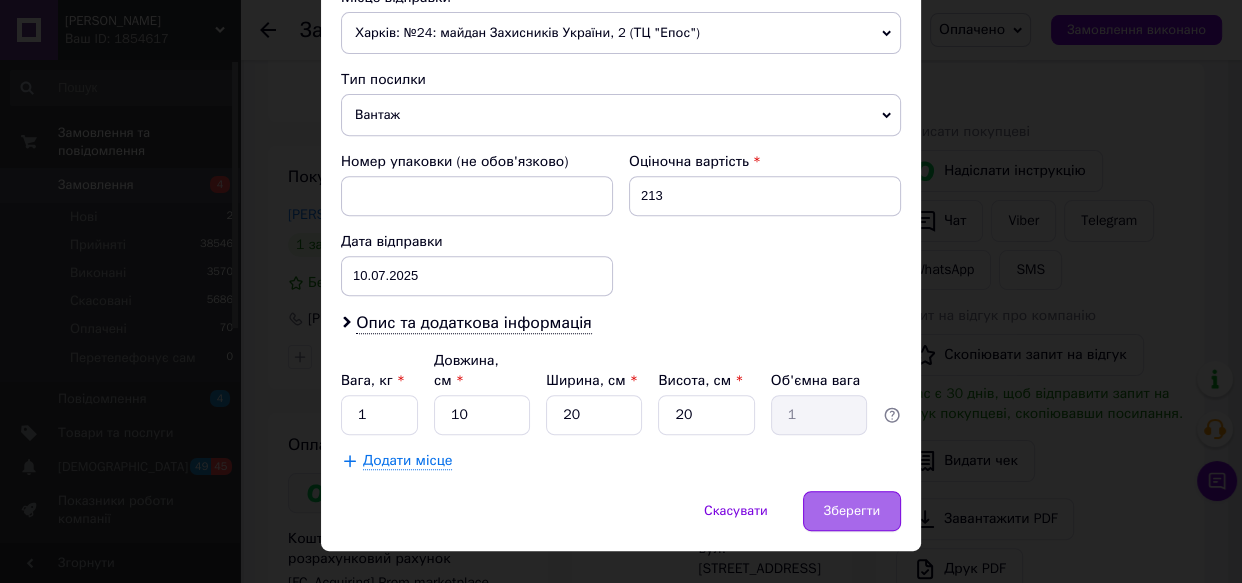 click on "Зберегти" at bounding box center [852, 511] 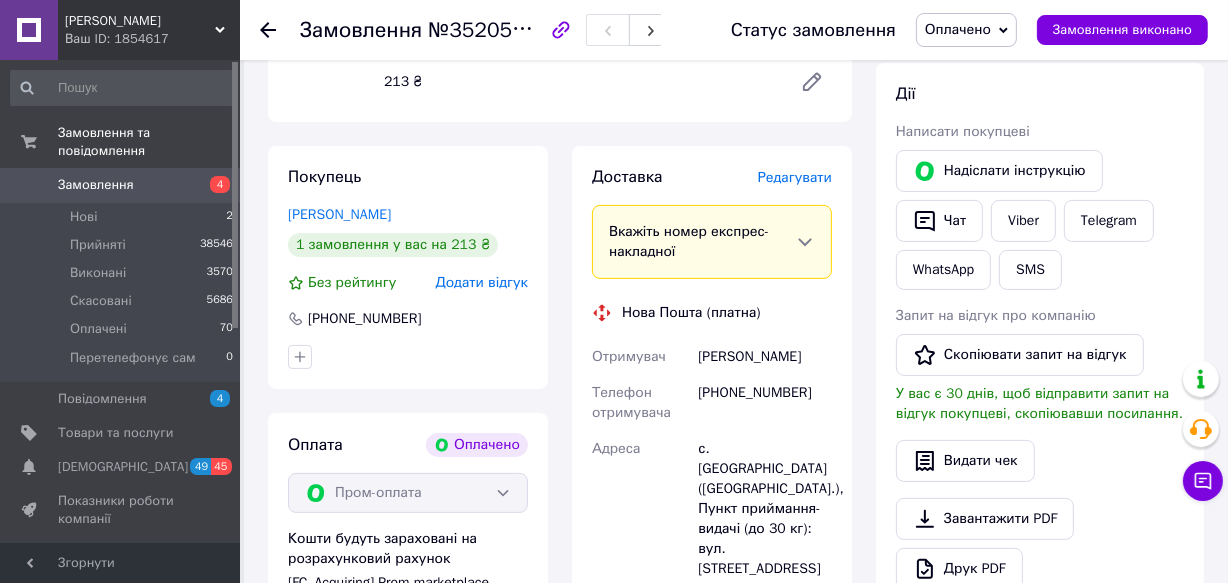 click on "Редагувати" at bounding box center (795, 177) 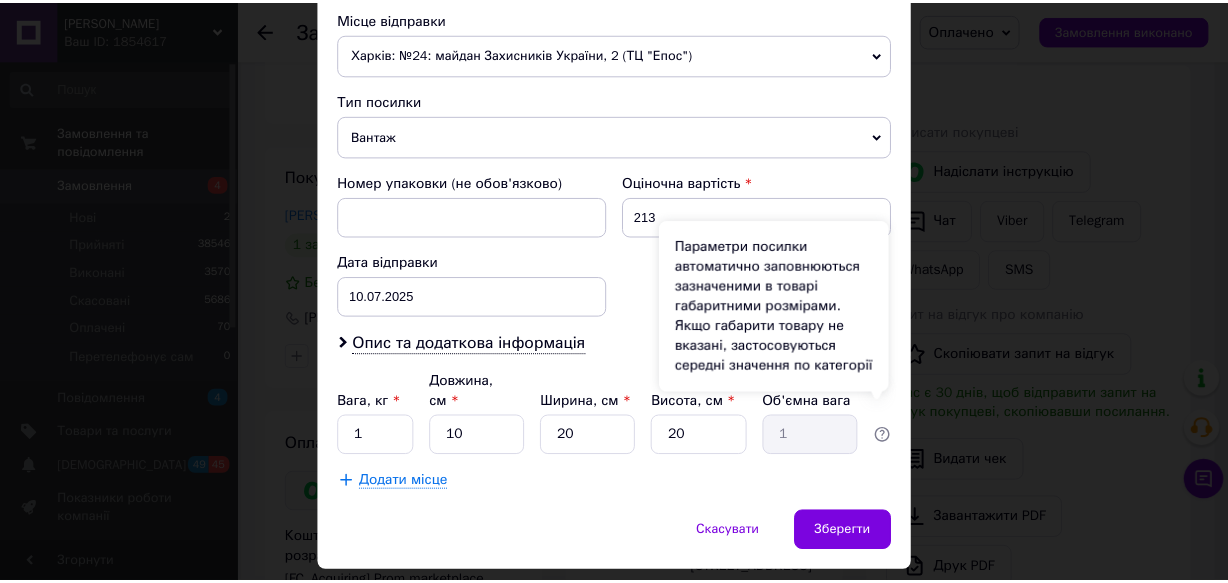 scroll, scrollTop: 742, scrollLeft: 0, axis: vertical 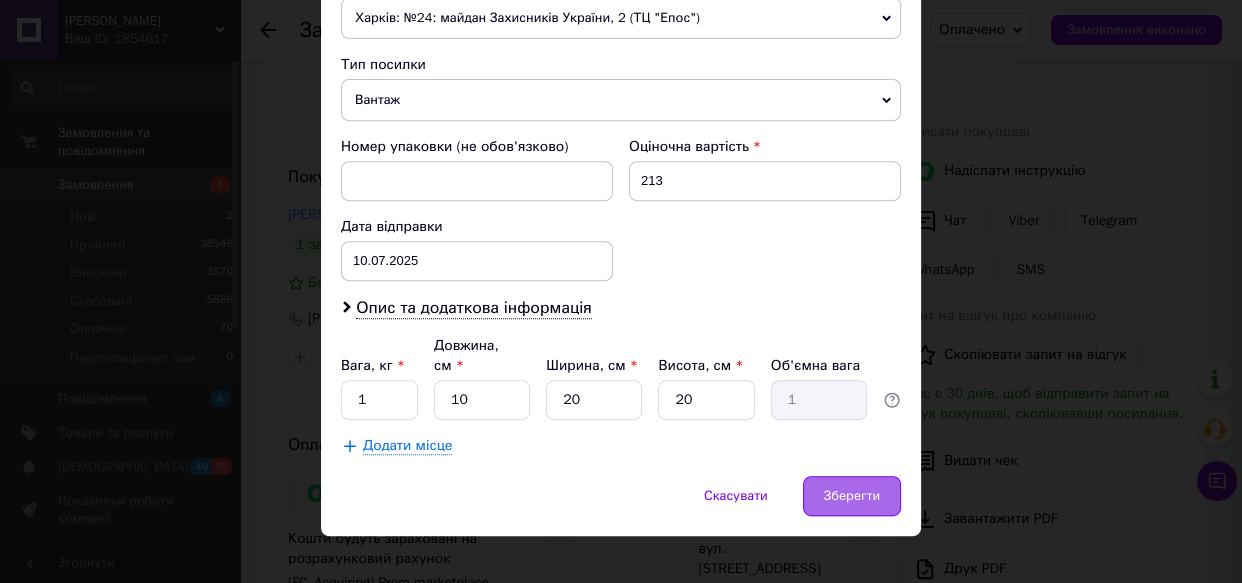 click on "Зберегти" at bounding box center (852, 496) 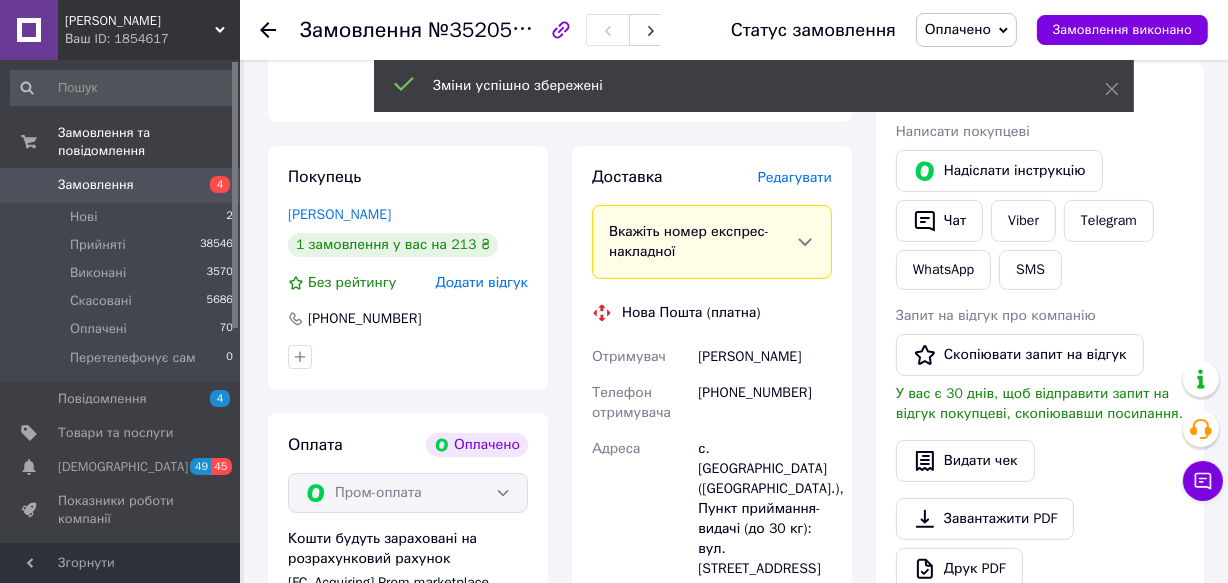 scroll, scrollTop: 818, scrollLeft: 0, axis: vertical 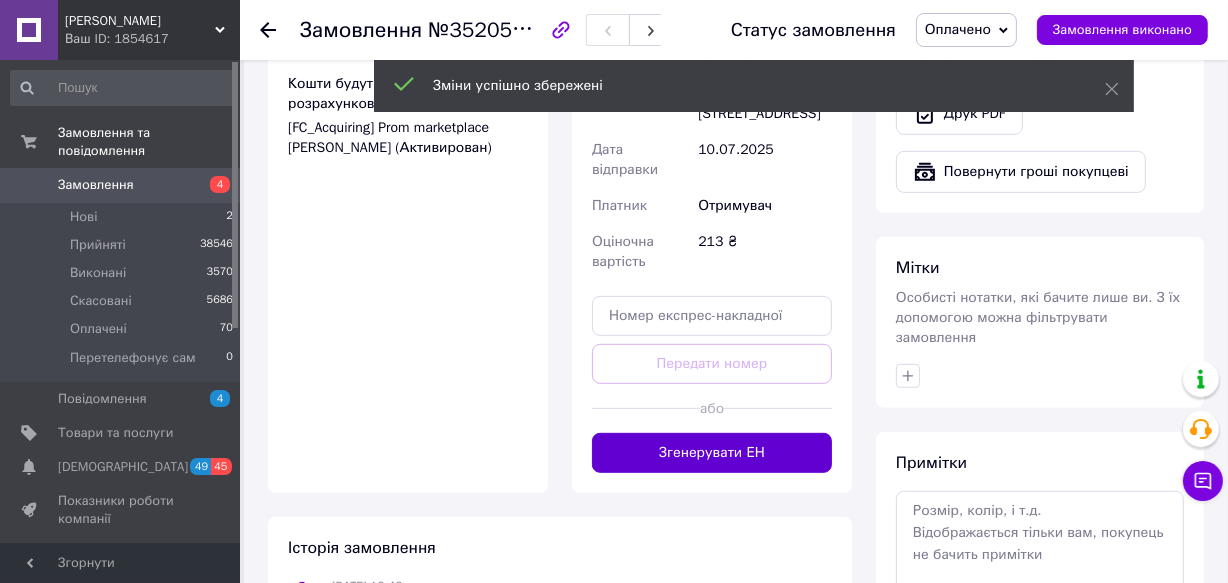 click on "Згенерувати ЕН" at bounding box center [712, 453] 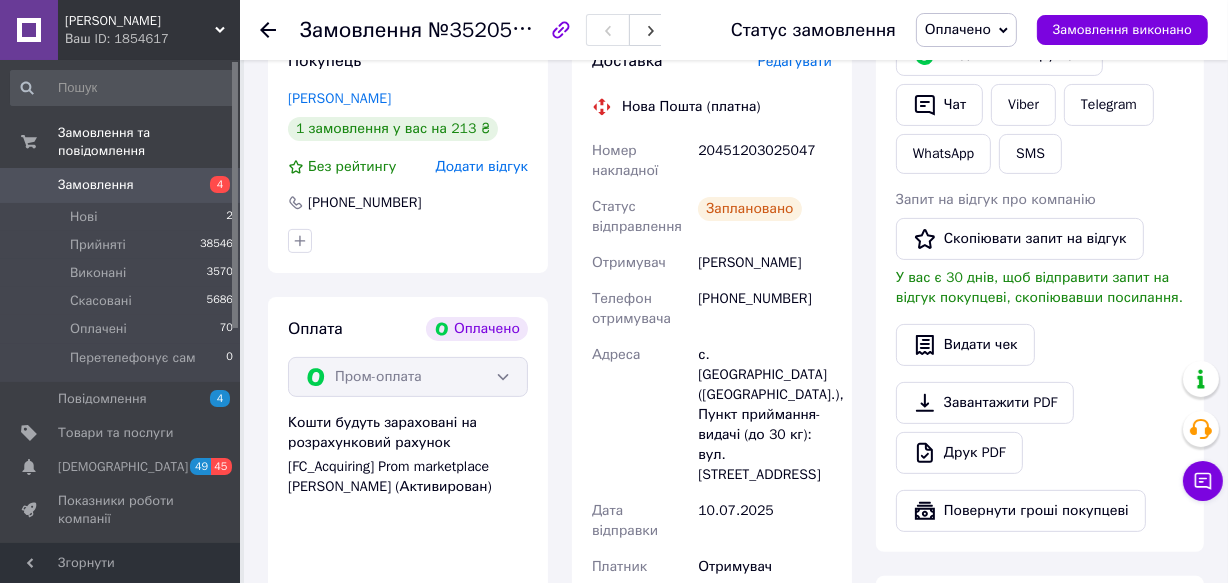 scroll, scrollTop: 454, scrollLeft: 0, axis: vertical 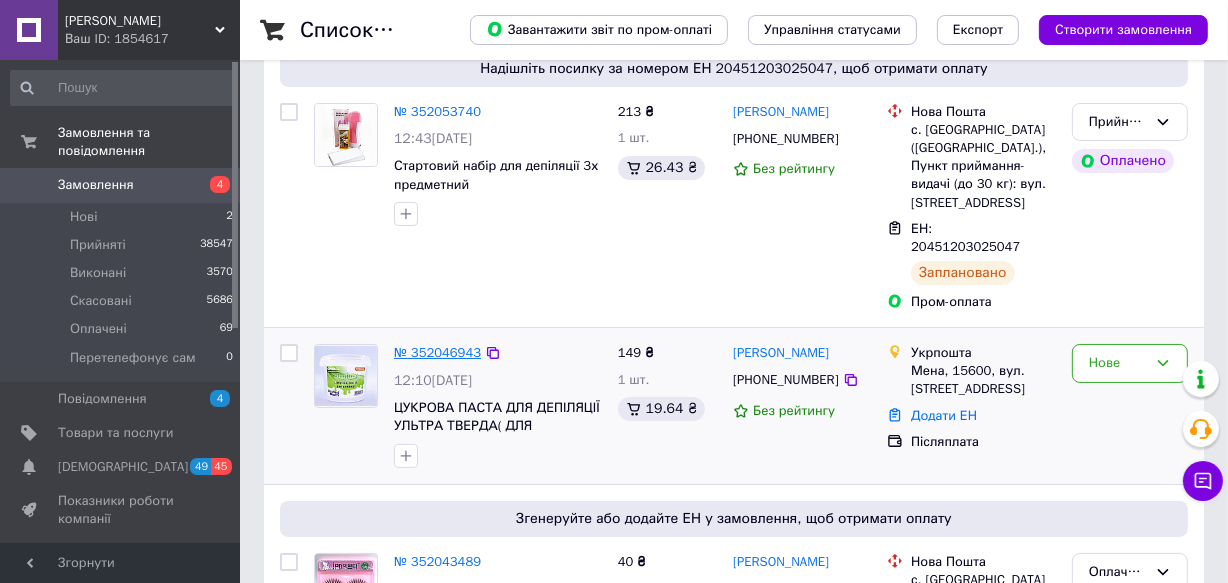 click on "№ 352046943" at bounding box center [437, 352] 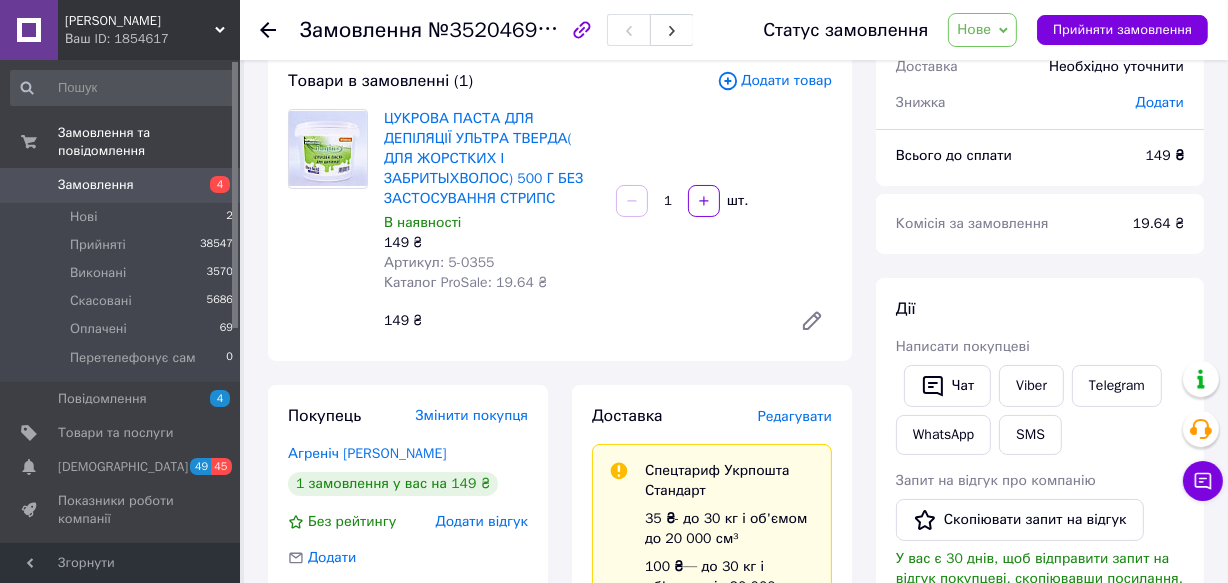 scroll, scrollTop: 90, scrollLeft: 0, axis: vertical 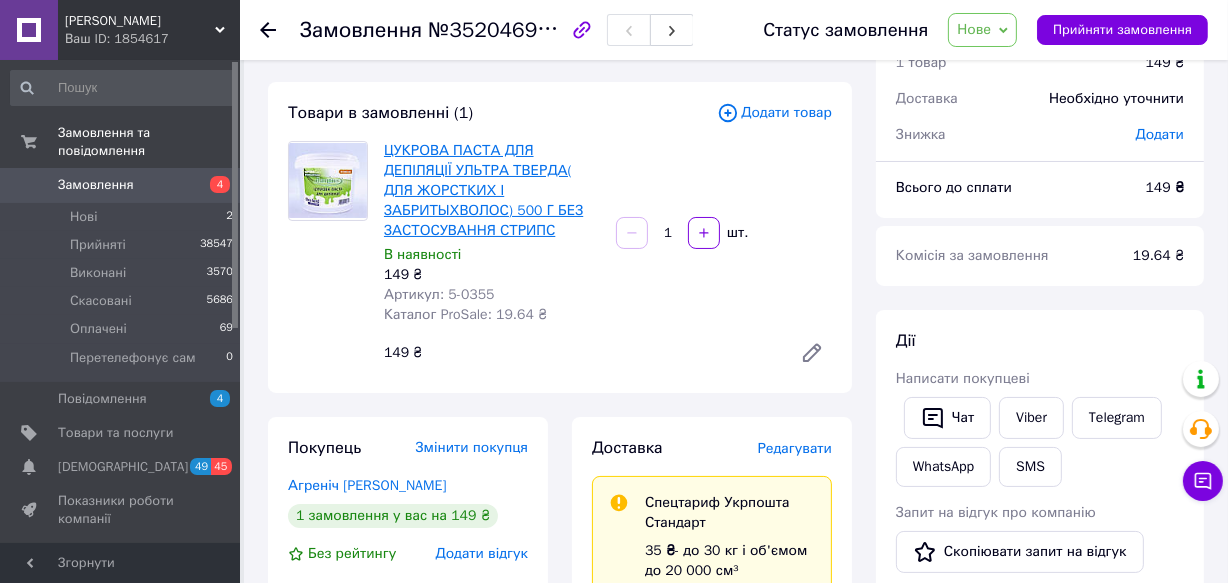 click on "ЦУКРОВА ПАСТА ДЛЯ ДЕПІЛЯЦІЇ УЛЬТРА ТВЕРДА( ДЛЯ ЖОРСТКИХ І ЗАБРИТЫХВОЛОС) 500 Г БЕЗ ЗАСТОСУВАННЯ СТРИПС" at bounding box center (483, 190) 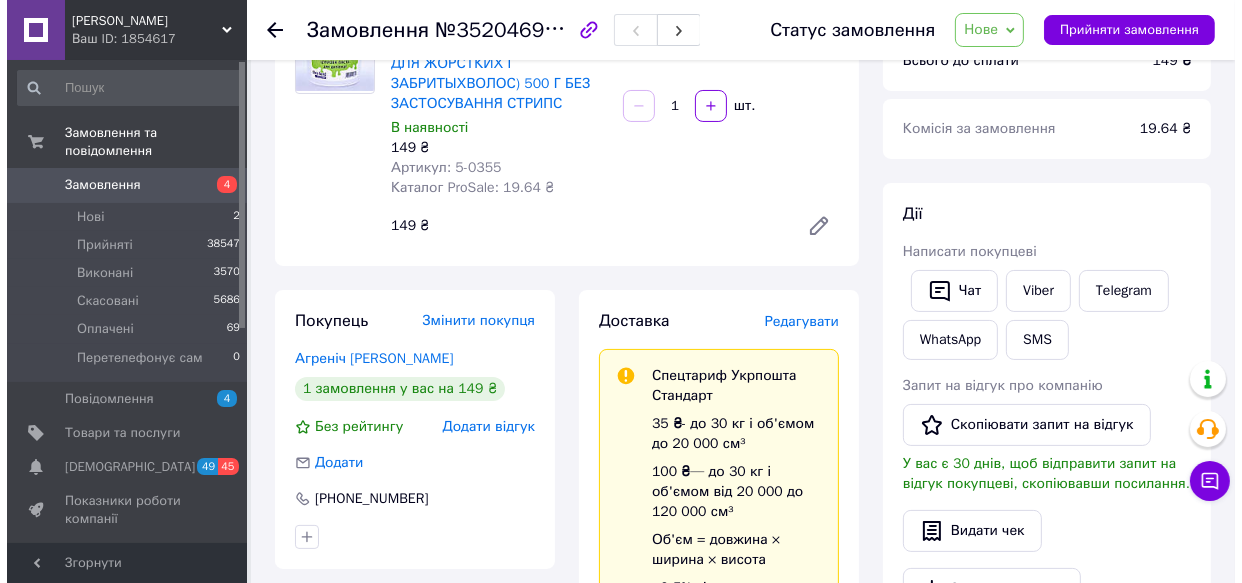 scroll, scrollTop: 272, scrollLeft: 0, axis: vertical 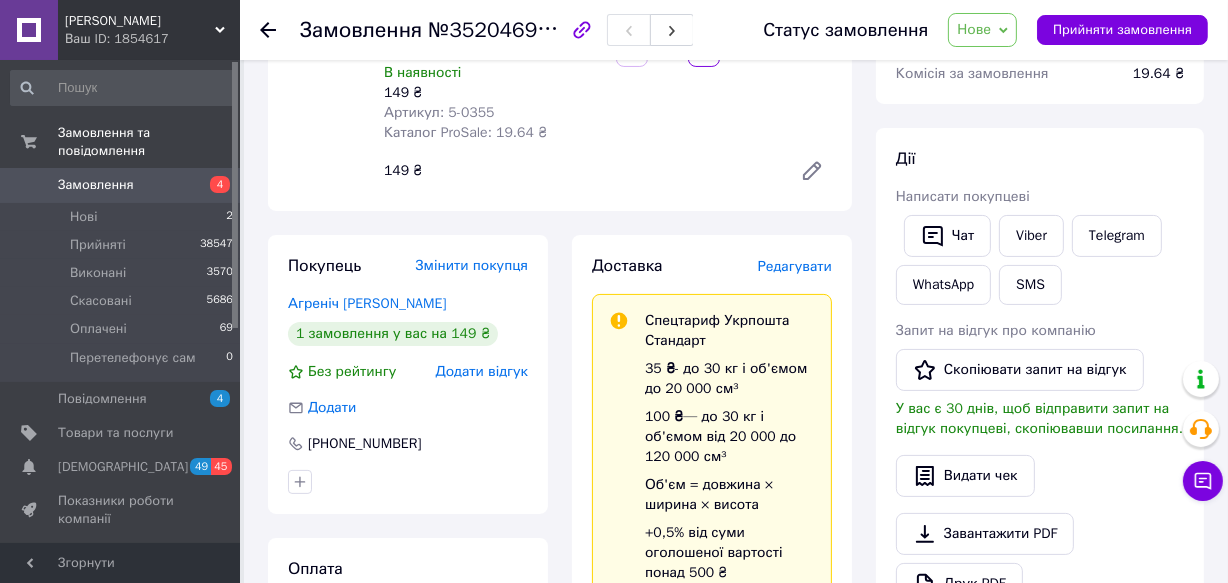 click on "Редагувати" at bounding box center (795, 266) 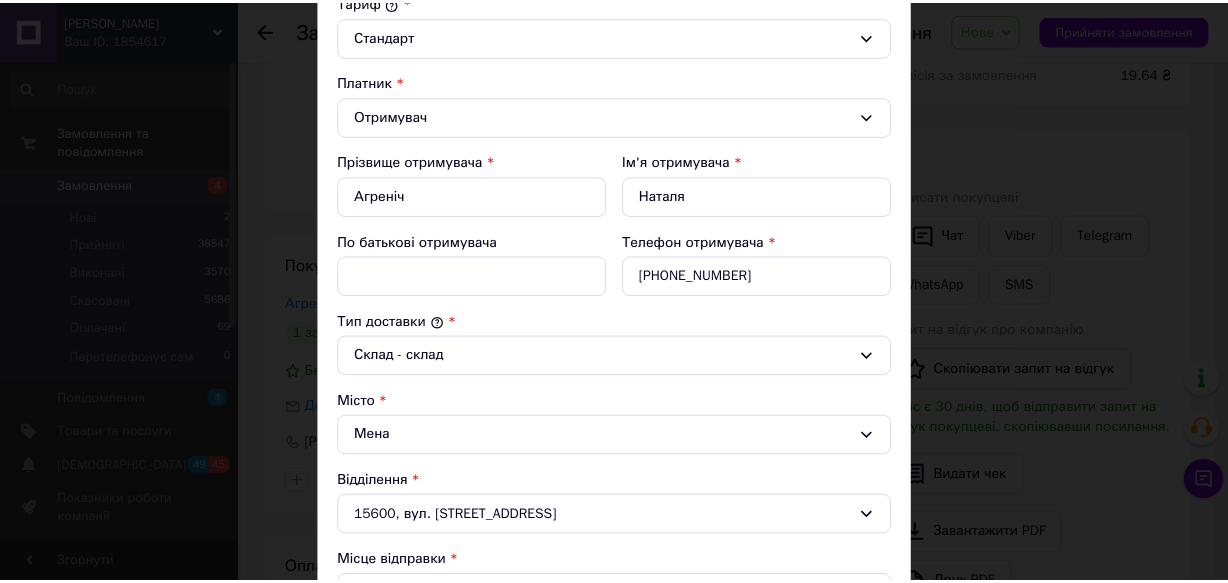 scroll, scrollTop: 0, scrollLeft: 0, axis: both 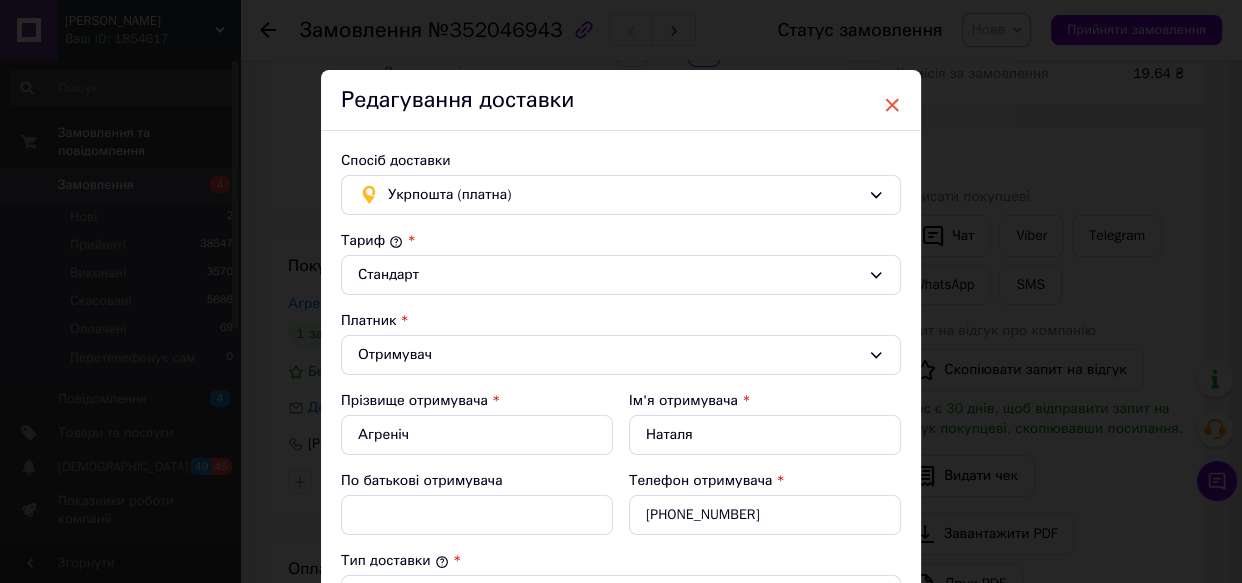 click on "×" at bounding box center (892, 105) 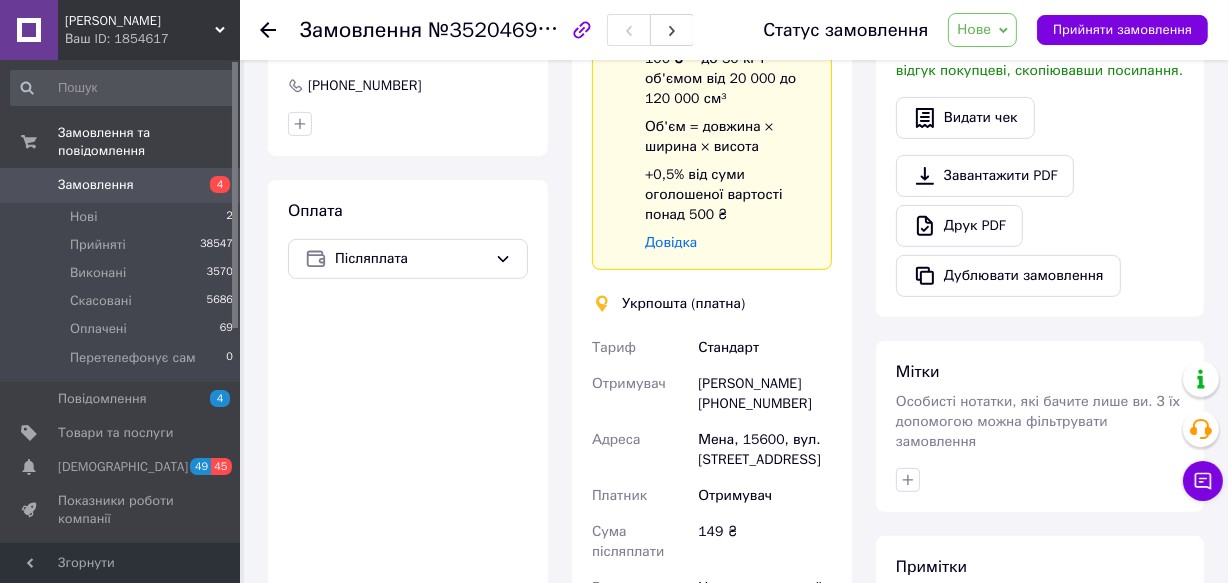 scroll, scrollTop: 636, scrollLeft: 0, axis: vertical 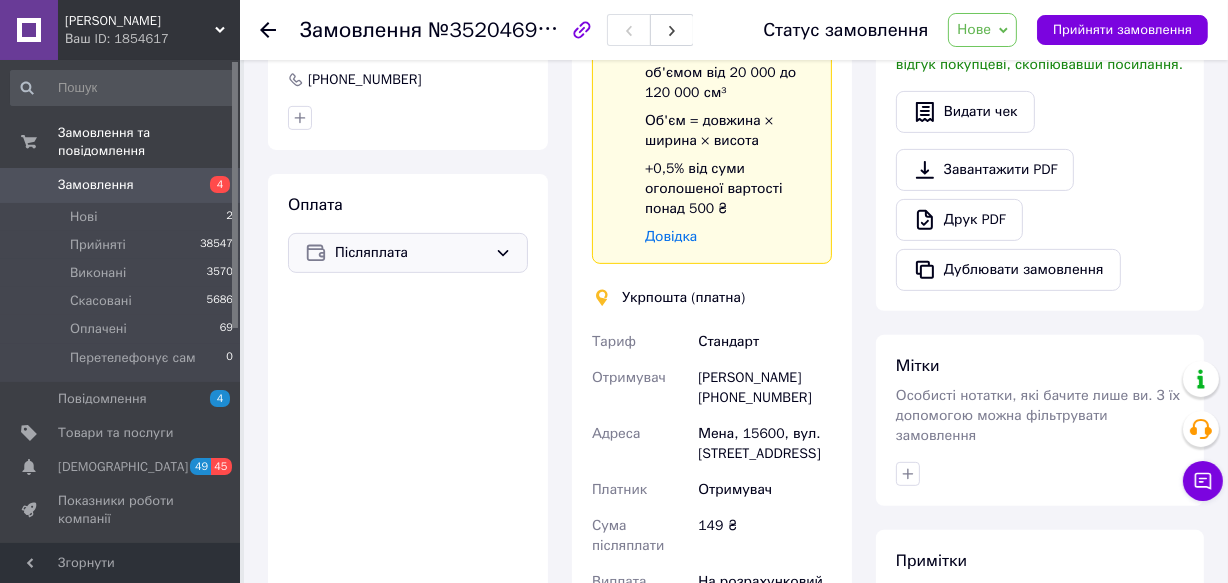 click 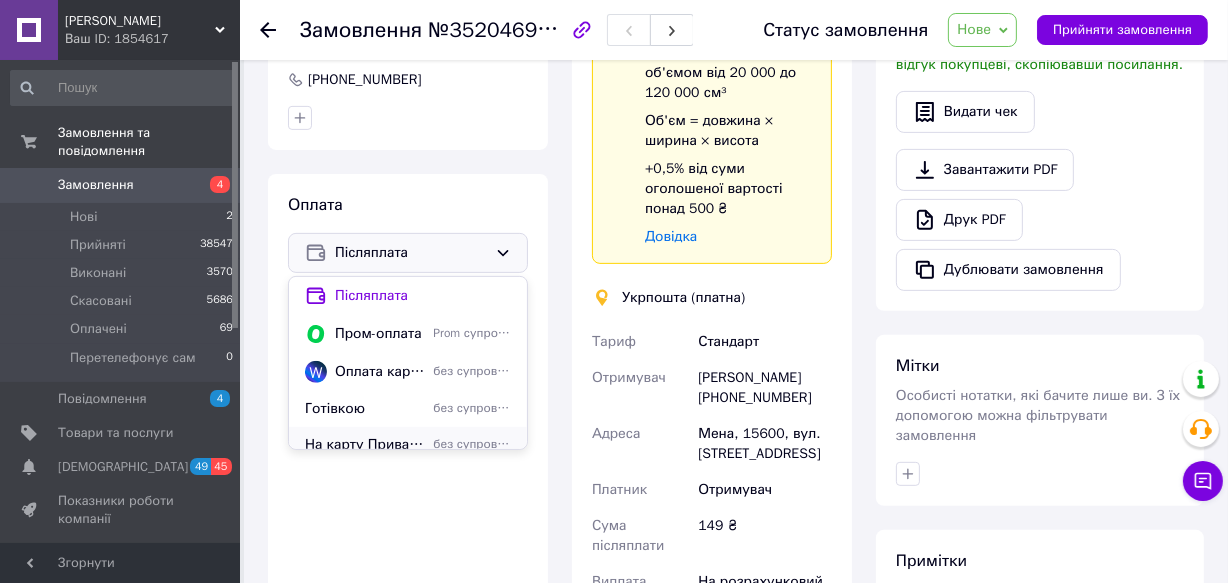 click on "без супроводу Prom" at bounding box center [472, 444] 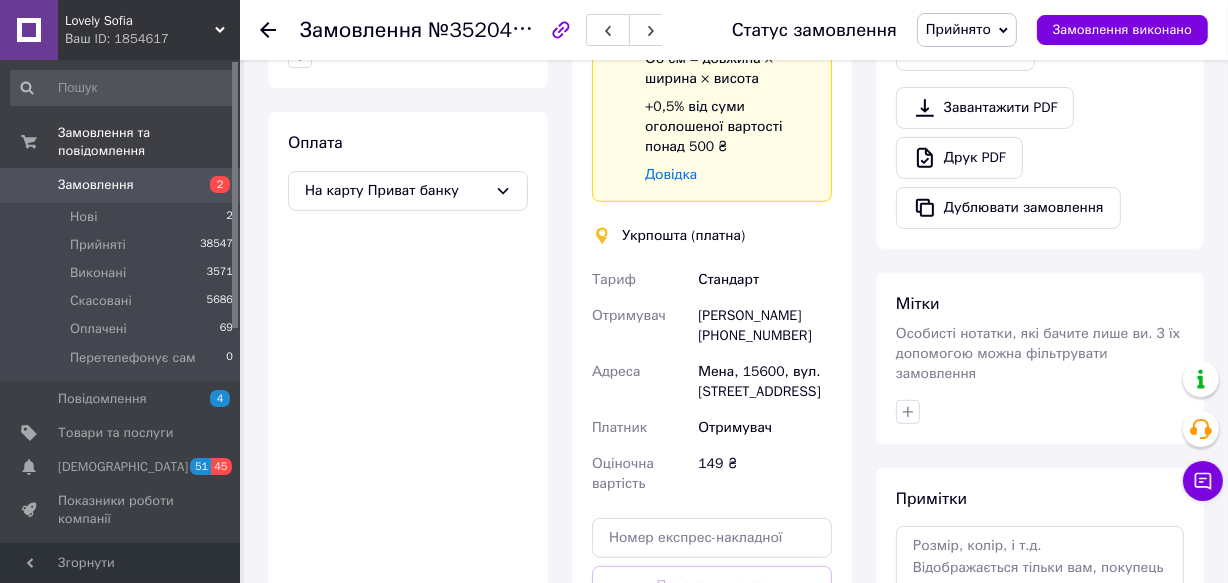 scroll, scrollTop: 967, scrollLeft: 0, axis: vertical 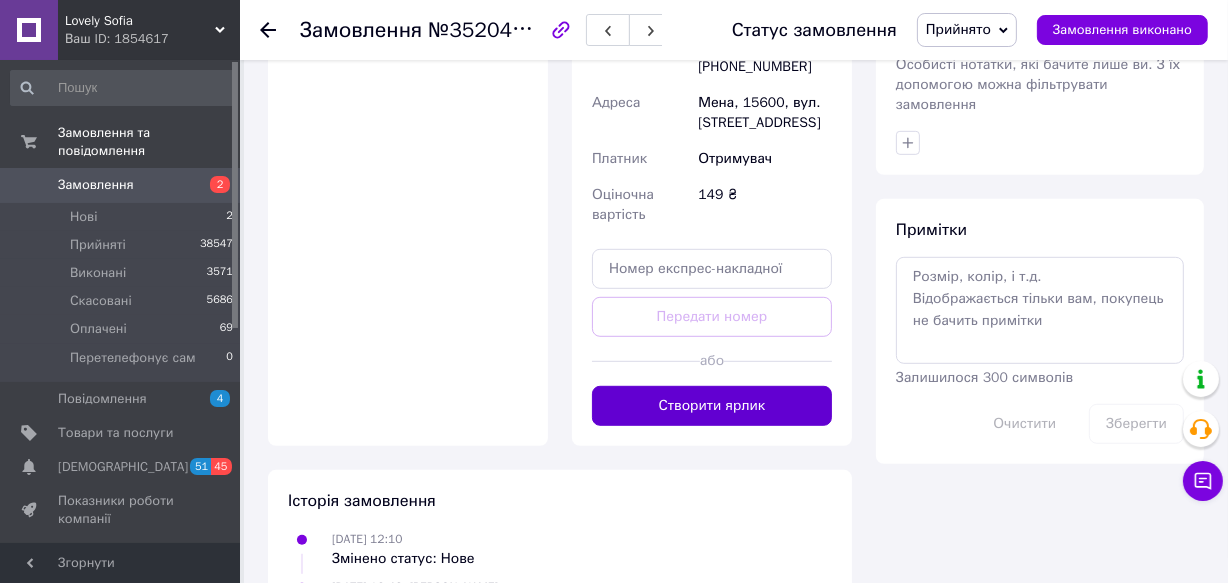 click on "Створити ярлик" at bounding box center (712, 406) 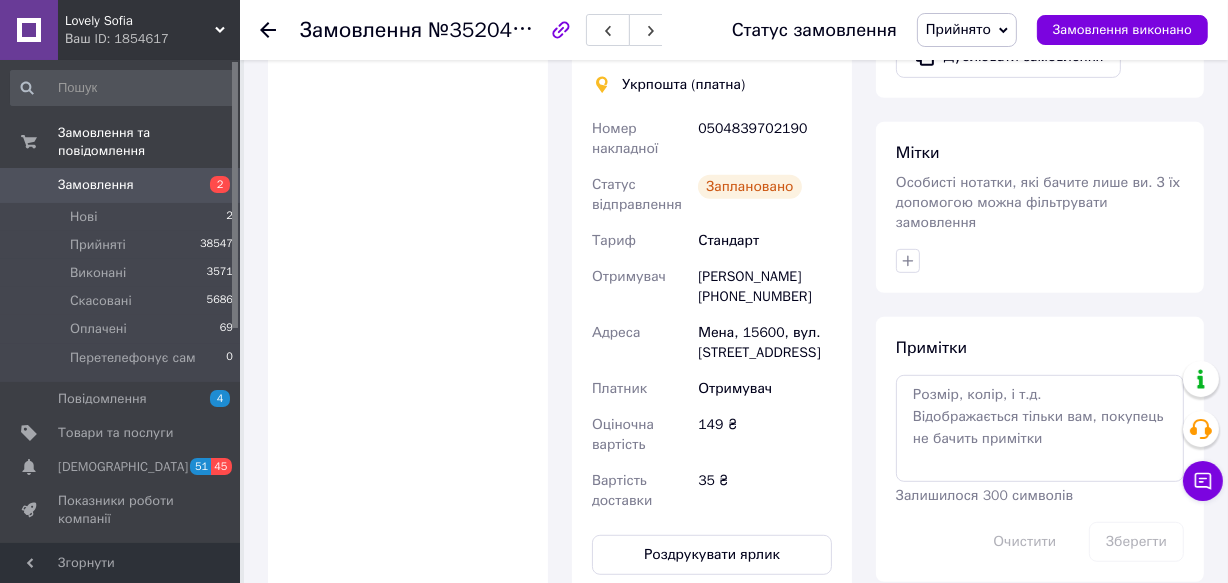 scroll, scrollTop: 876, scrollLeft: 0, axis: vertical 